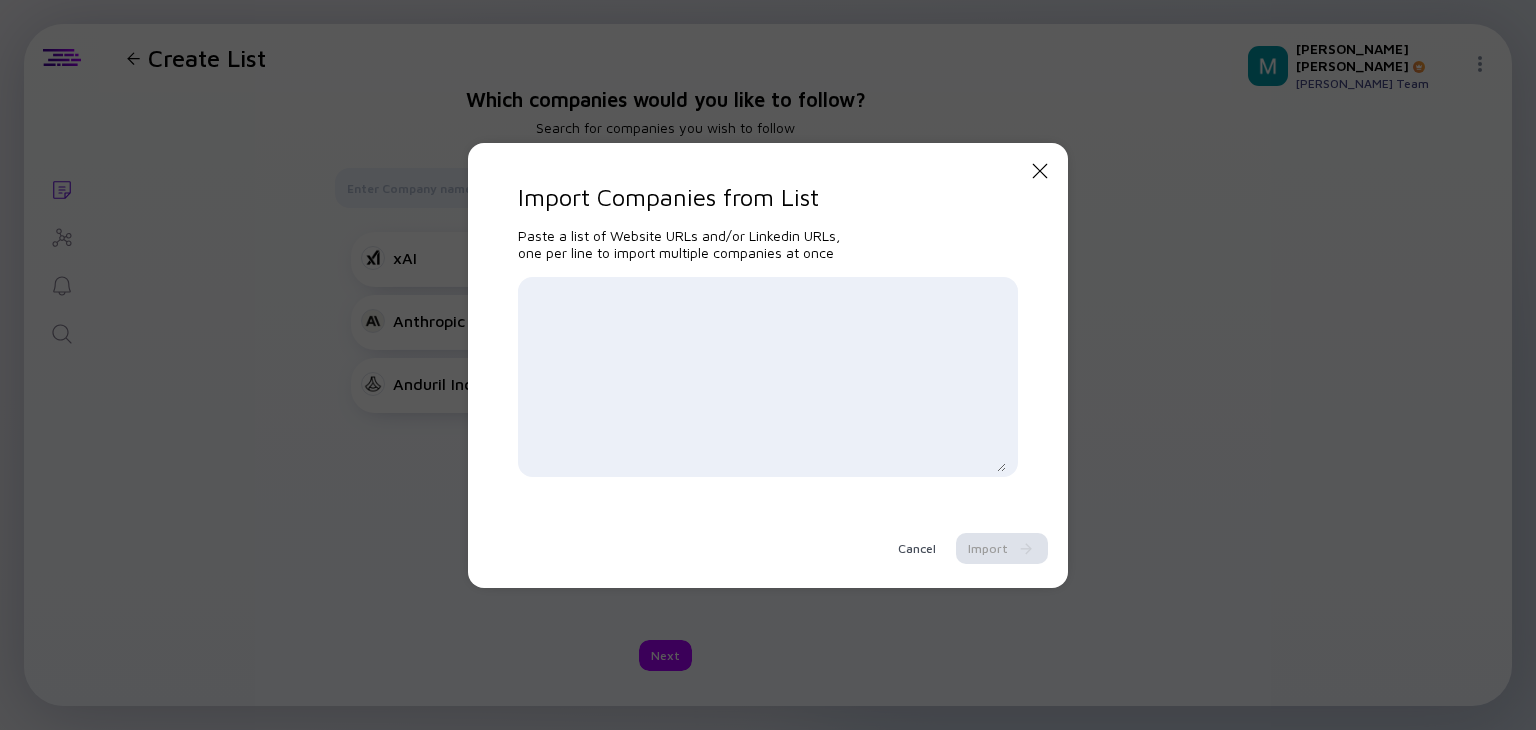 scroll, scrollTop: 0, scrollLeft: 0, axis: both 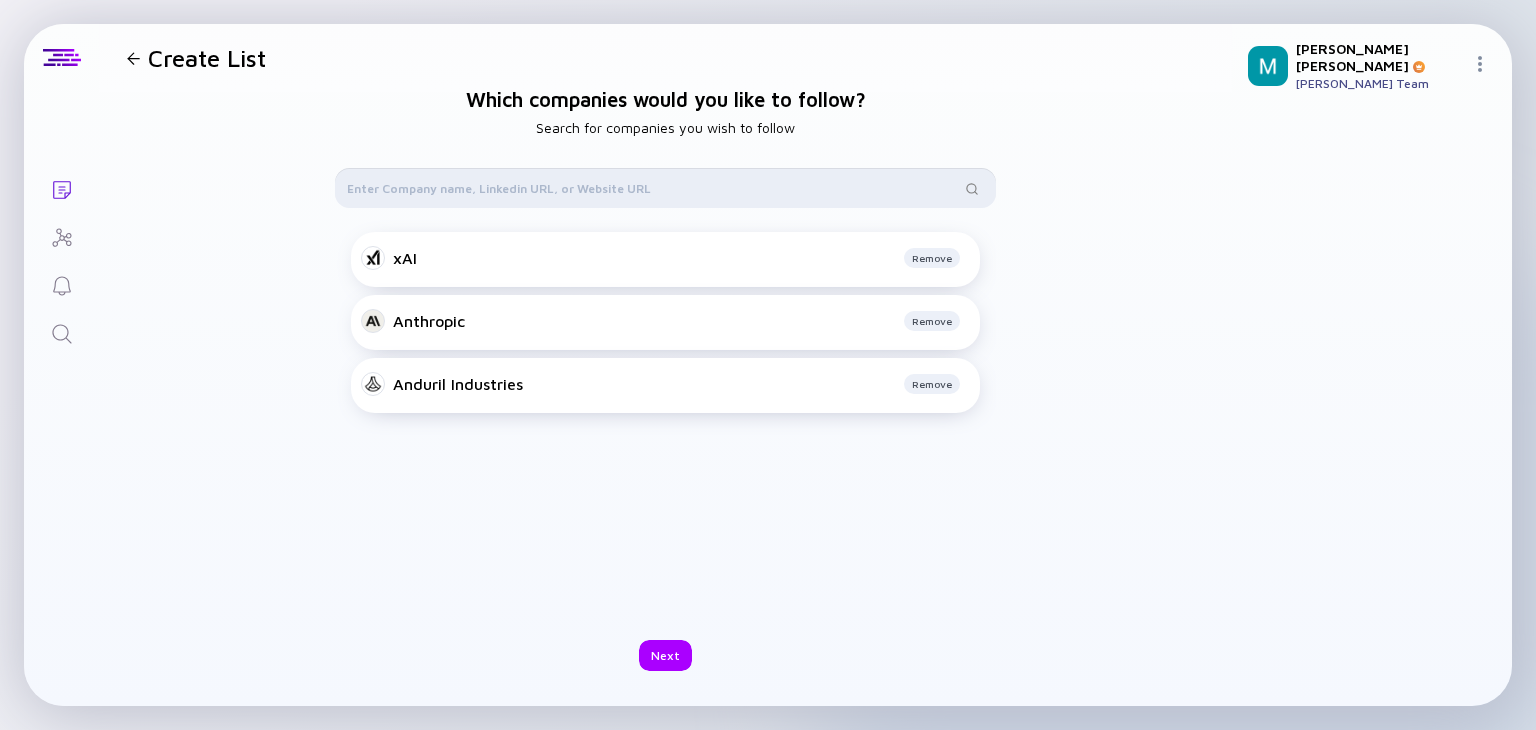 click at bounding box center (654, 188) 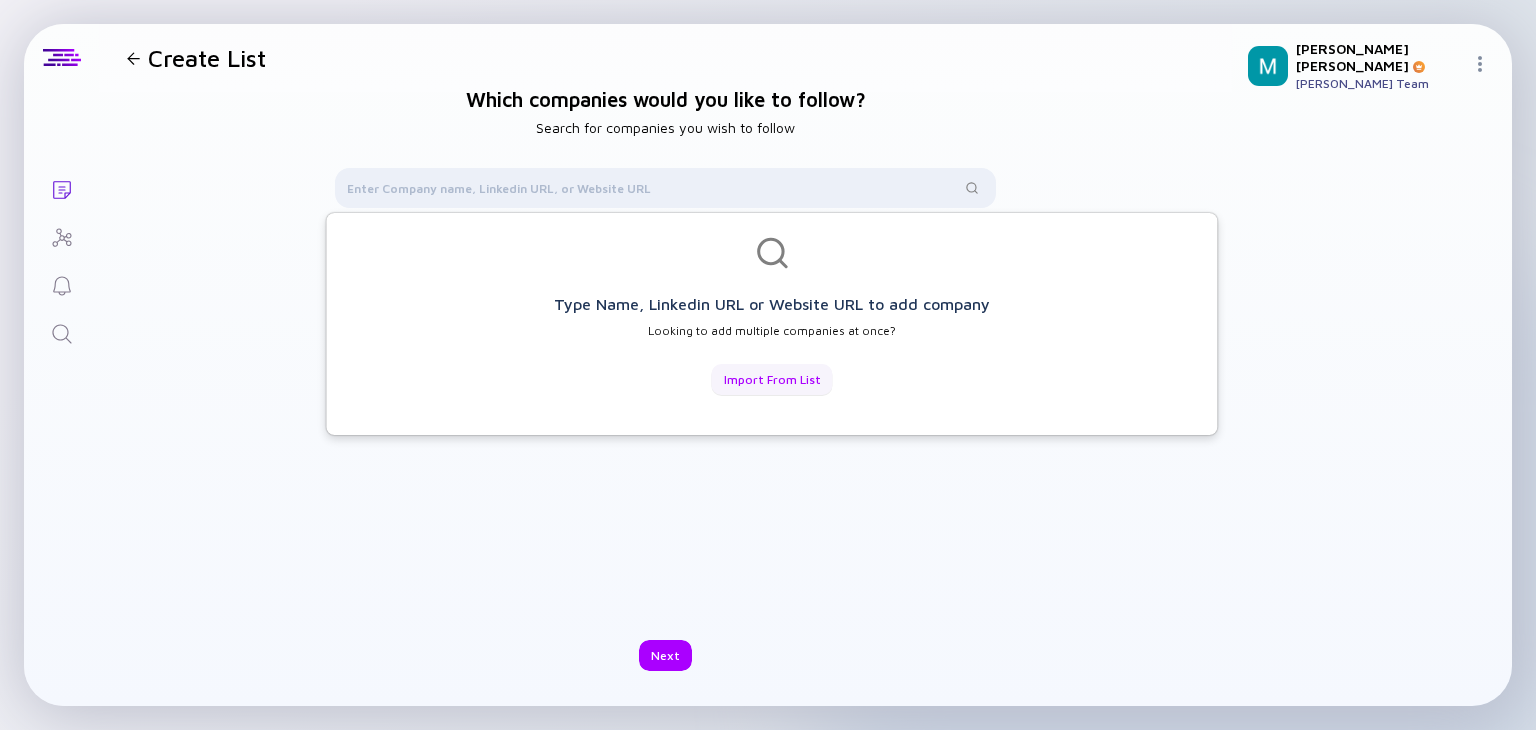 click on "Import from List" at bounding box center [772, 379] 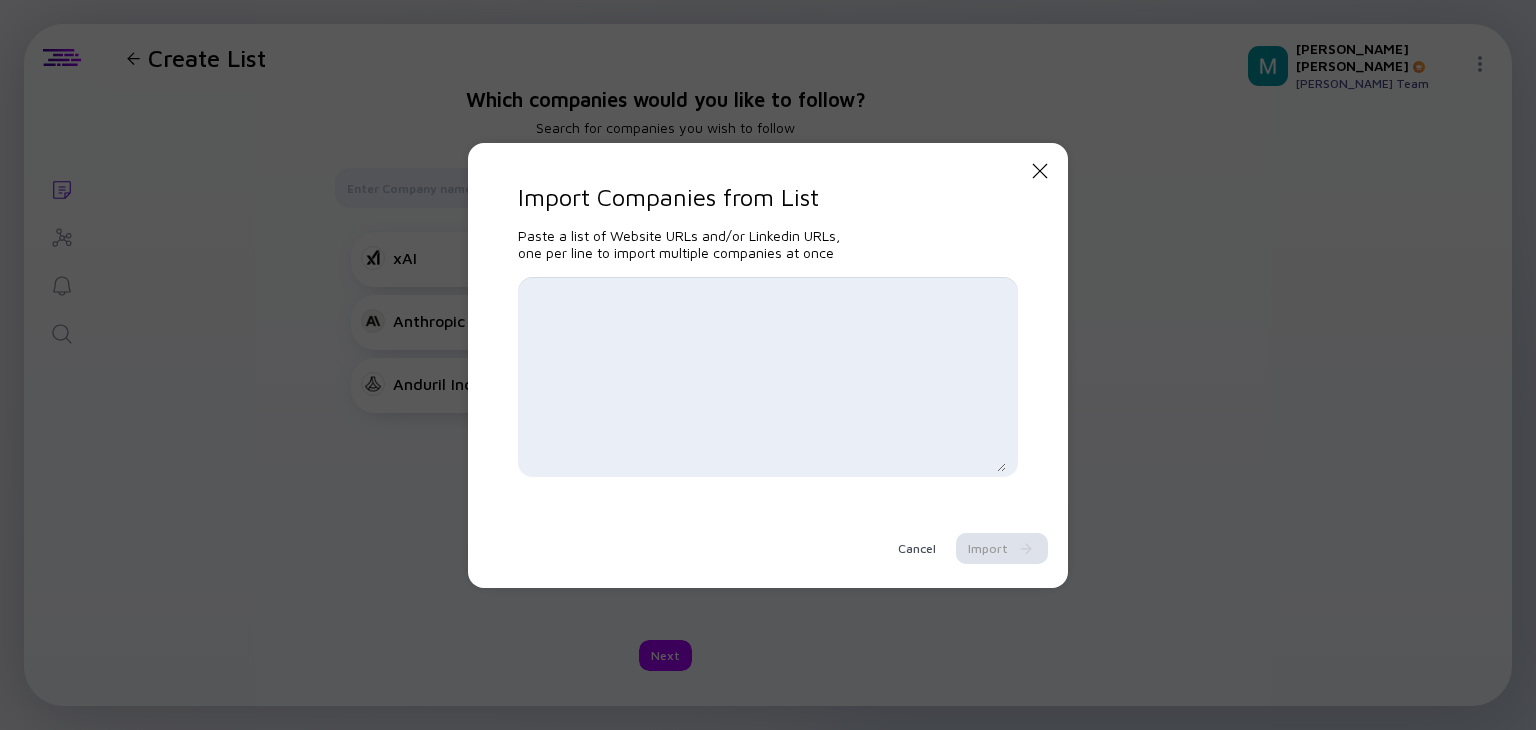 click at bounding box center (768, 377) 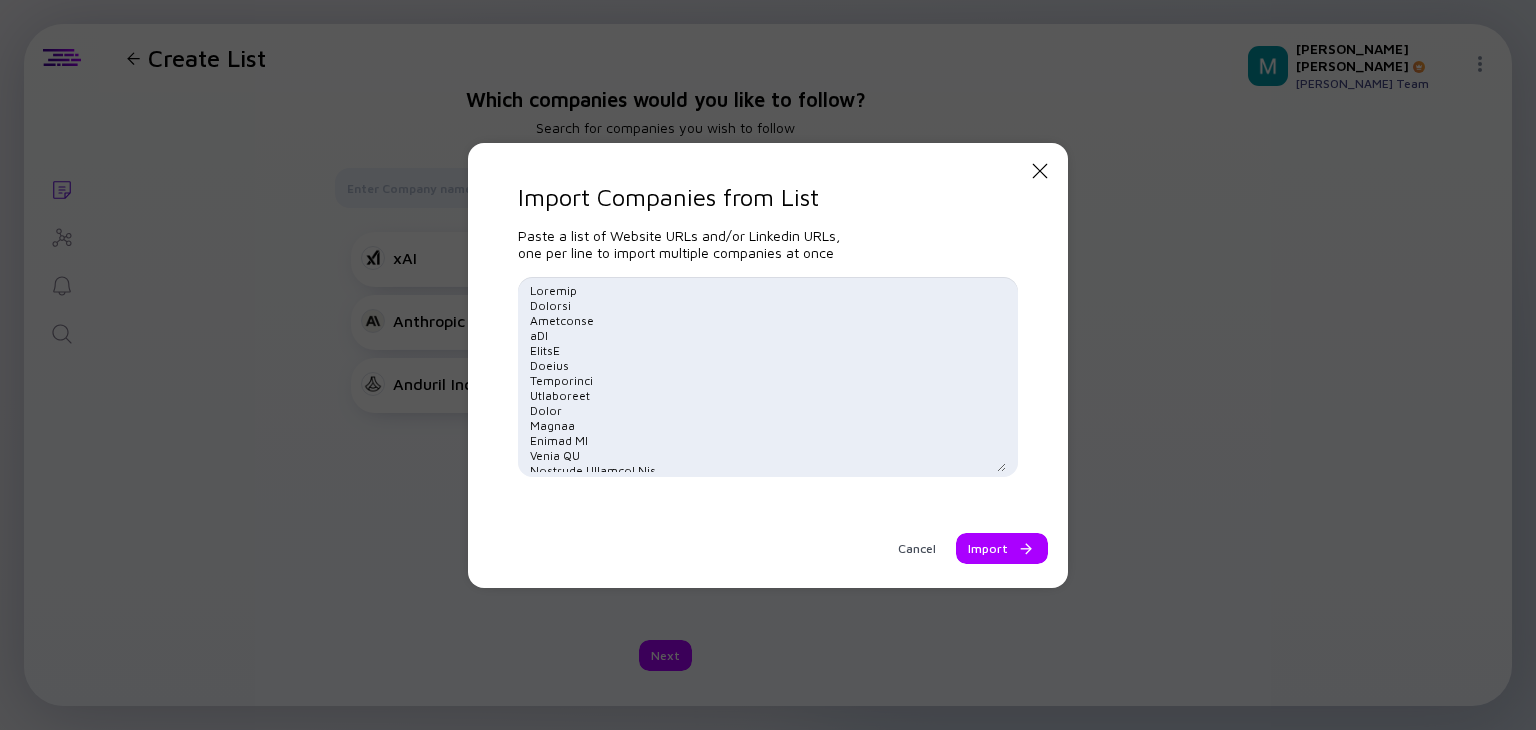 scroll, scrollTop: 13260, scrollLeft: 0, axis: vertical 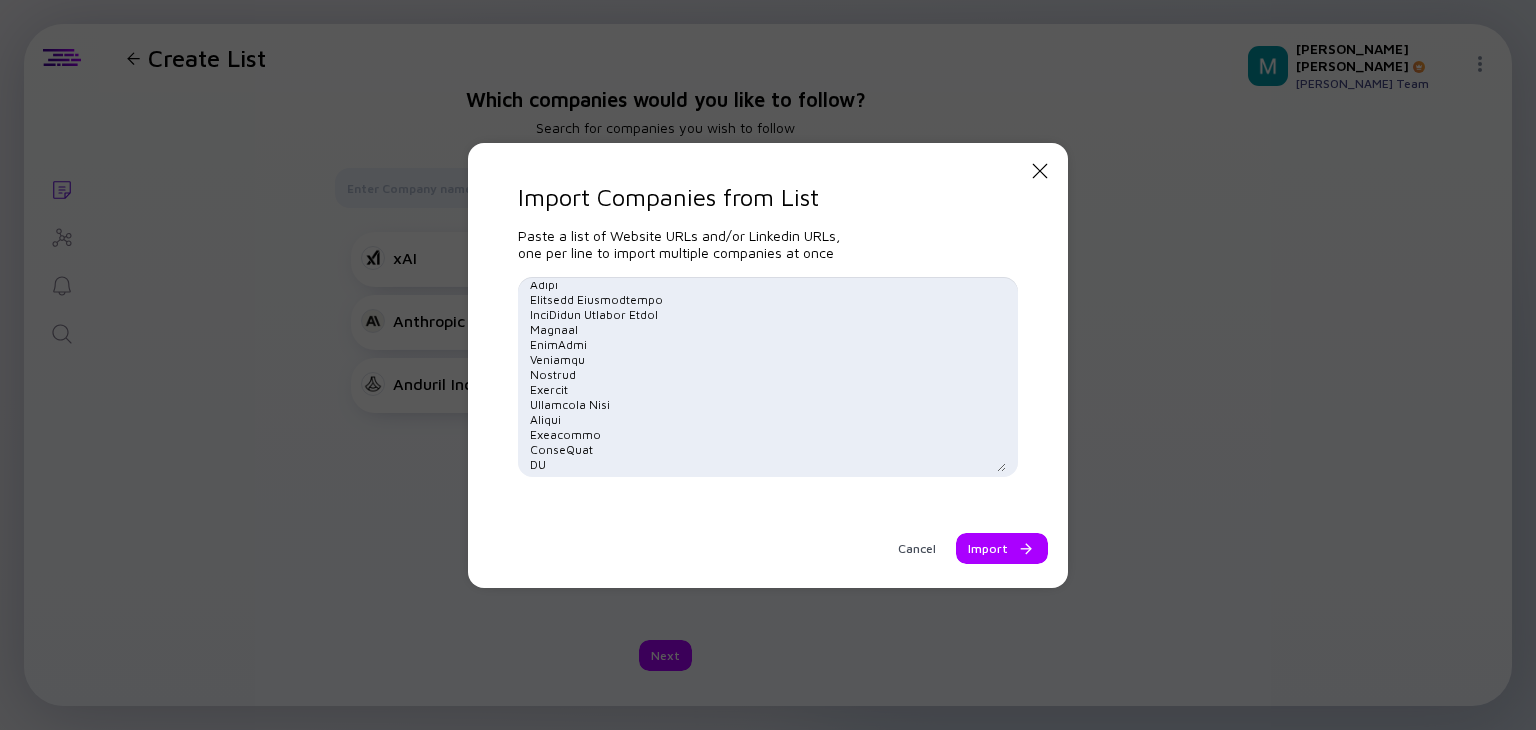 drag, startPoint x: 626, startPoint y: 465, endPoint x: 532, endPoint y: 307, distance: 183.84776 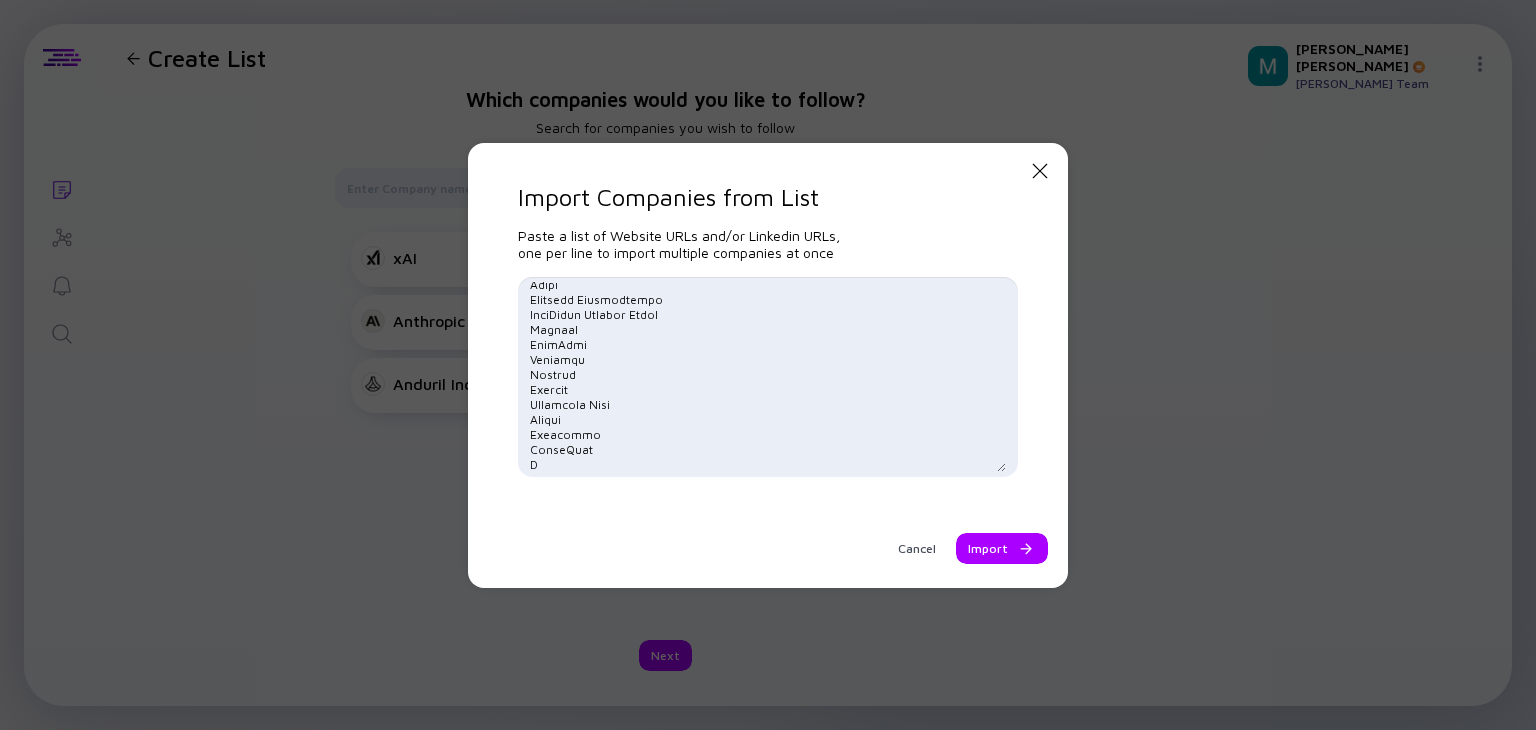 scroll, scrollTop: 1388, scrollLeft: 0, axis: vertical 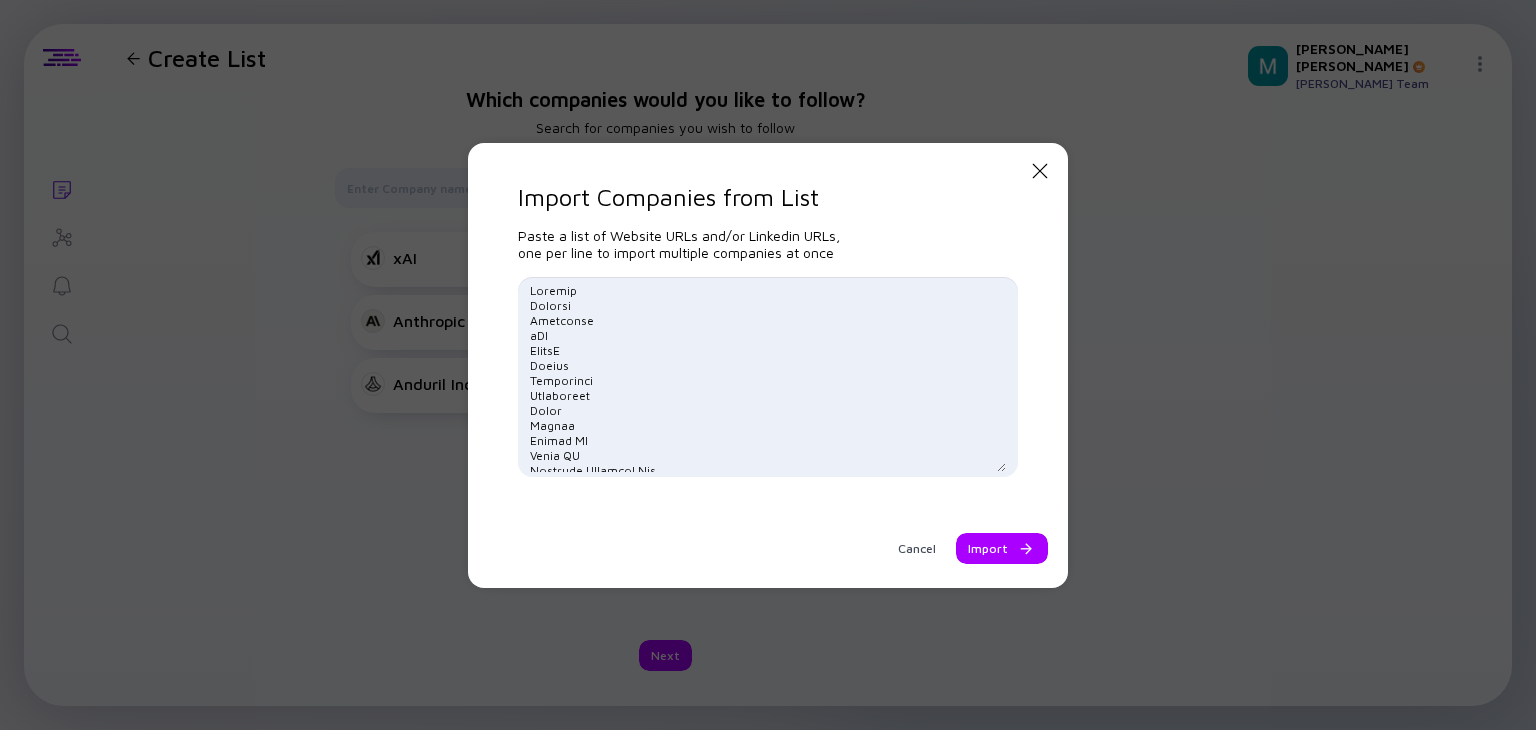 drag, startPoint x: 588, startPoint y: 305, endPoint x: 505, endPoint y: 269, distance: 90.47099 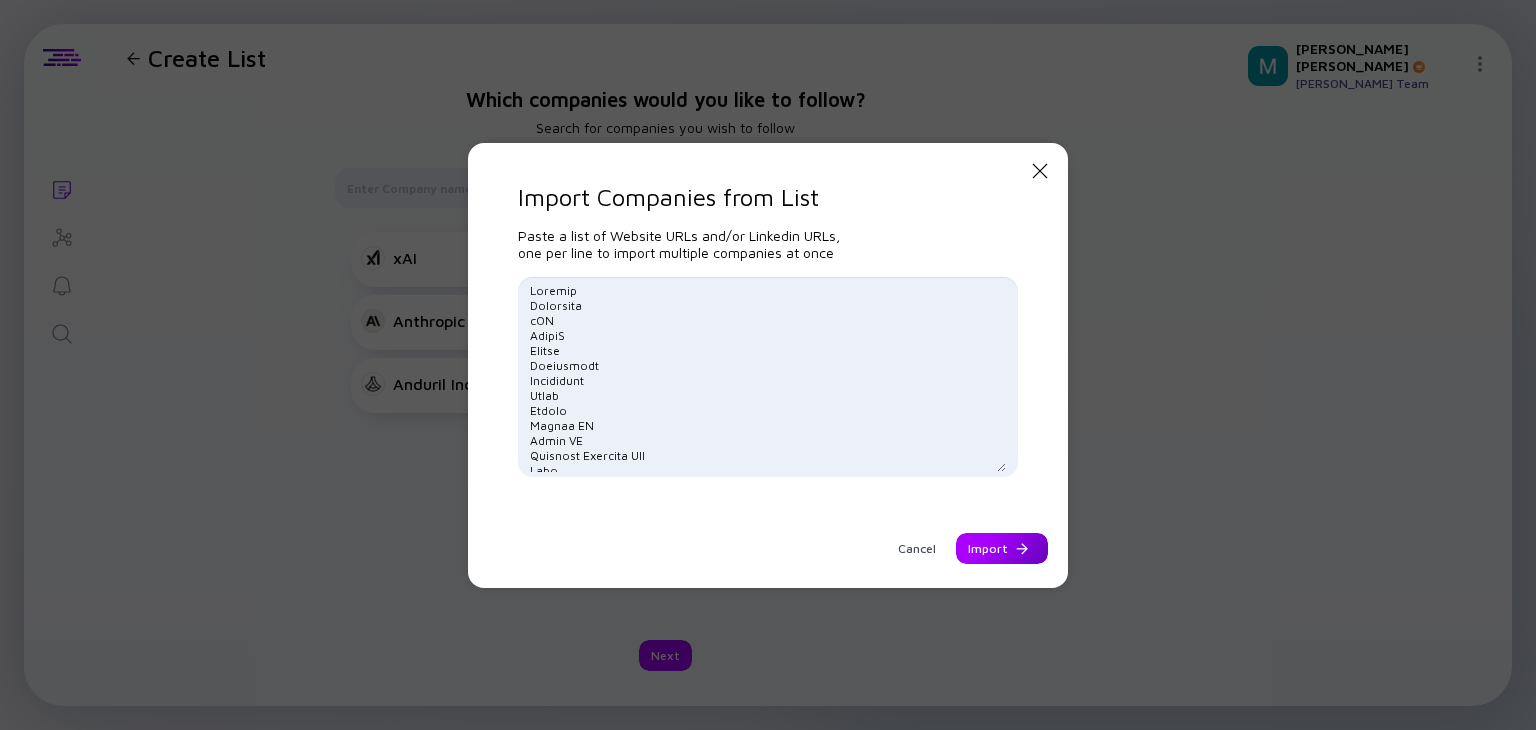type on "Anduril
Anthropic
xAI
SpaceX
Ripple
Perplexity
Databricks
Figma
Kraken
Figure AI
Scale AI
Thinking Machines Lab
Nuro
Helion Energy
Circle
CoreWeave
Redwood Materials
Shield AI
Netskope
Colossal Biosciences
PsiQuantum
SandboxAQ
Discord
Zipline
JUUL
TAE Technologies
Canva
Fanatics
Glean
SambaNova Systems
Chainalysis
Notion
The Boring Company
Rippling
Altos Labs
Relativity Space
Anysphere
Wiz
ConsenSys
Ramp
Automation Anywhere
Workato
Chime
Airtable
Group14 Technologies
Plaid
Brex
Gusto
Applied Intuition
Airbnb
DataRobot
Hinge Health
Postman
Navan
Grafana Labs
Grammarly
Coinbase
Impossible Foods
Rappi
Devoted Health
Carta
Flock Safety
Deel
Reddit
Tempus
Snyk
Tanium
Harvey
Bilt Rewards
Attentive
SoFi
Abnormal Security
Miro
Upgrade
Abridge
Instacart
ClickHouse
Unity Technologies
Checkr
Alchemy
ServiceTitan
iCapital Network
Lyra Health
6sense
Talkdesk
Ro
Samsara
Bolt Financial
Fivetran
Niantic
Resilience
Benchling
Snowflake
Wish
Scopely
Commure
UiPath
Rivian
OpenSea
Gopuff
Faire
Fanatics Collectibles
TechStyle F..." 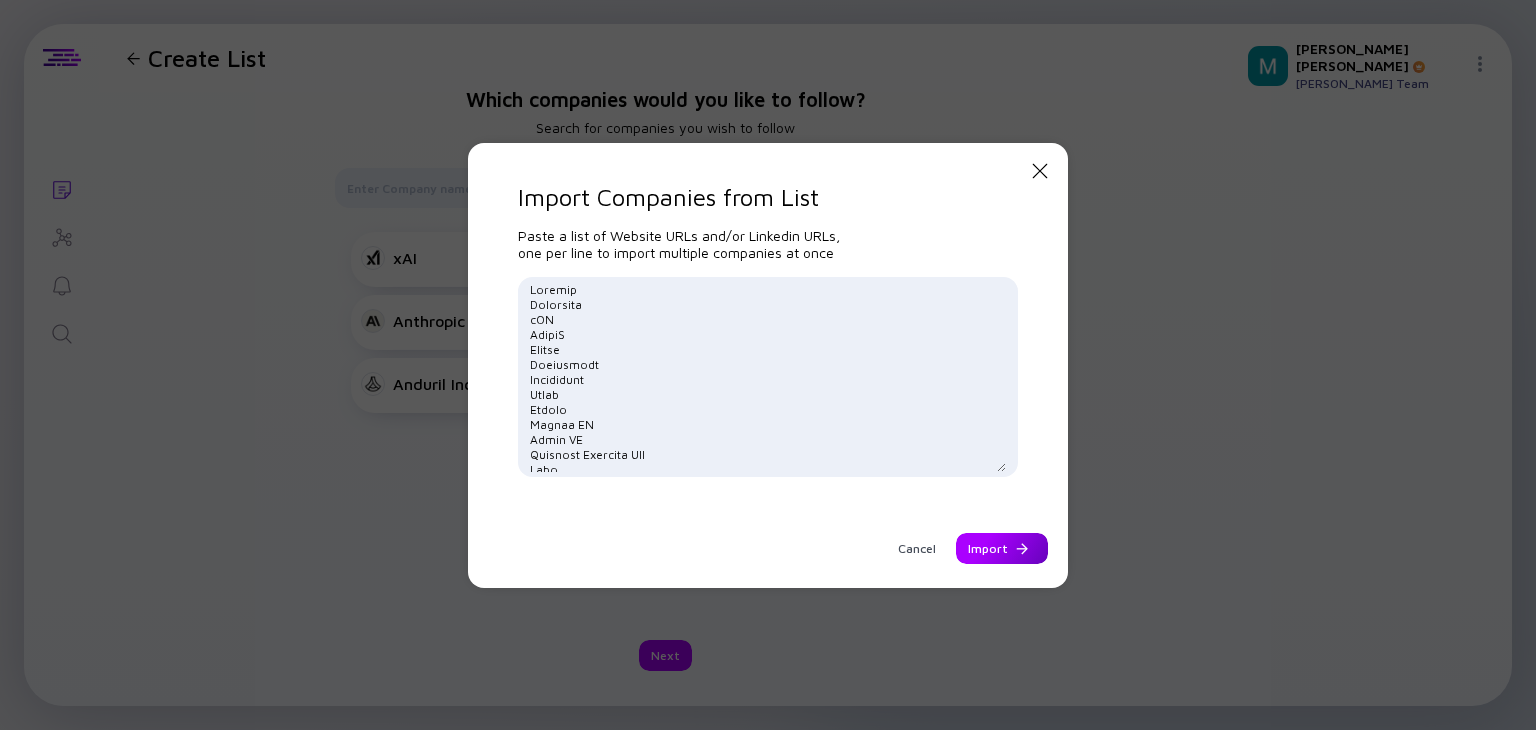 click on "Import" at bounding box center [1002, 548] 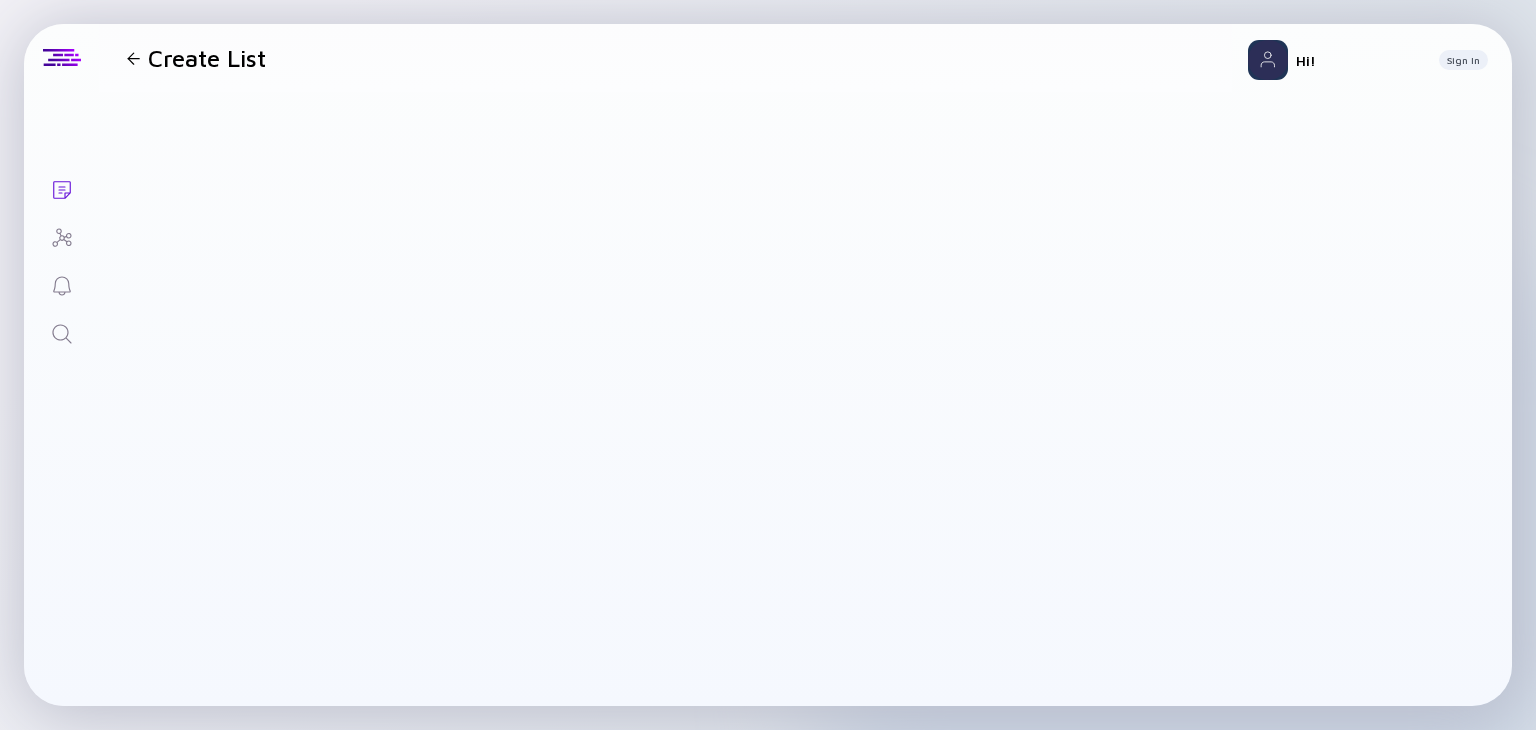 scroll, scrollTop: 0, scrollLeft: 0, axis: both 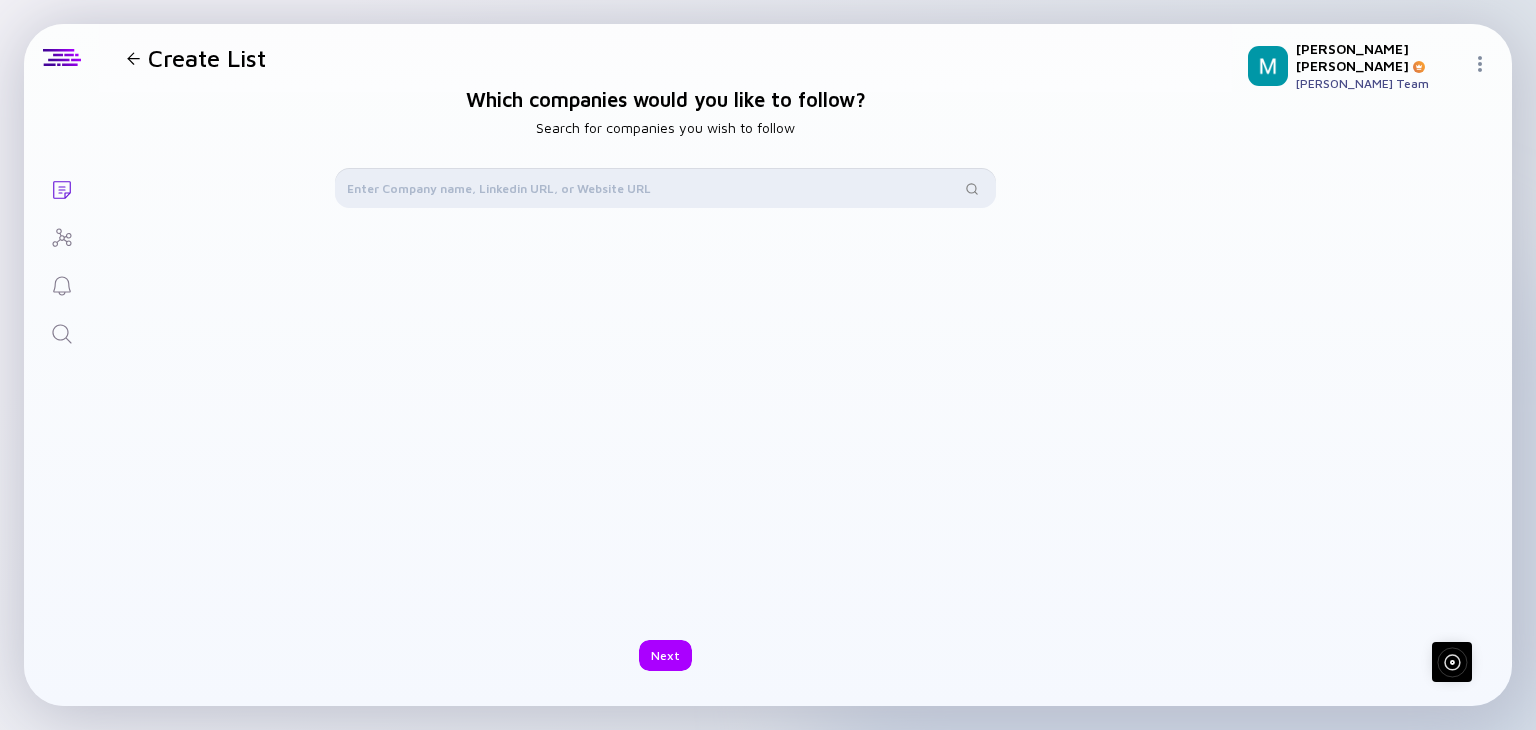 click at bounding box center [654, 188] 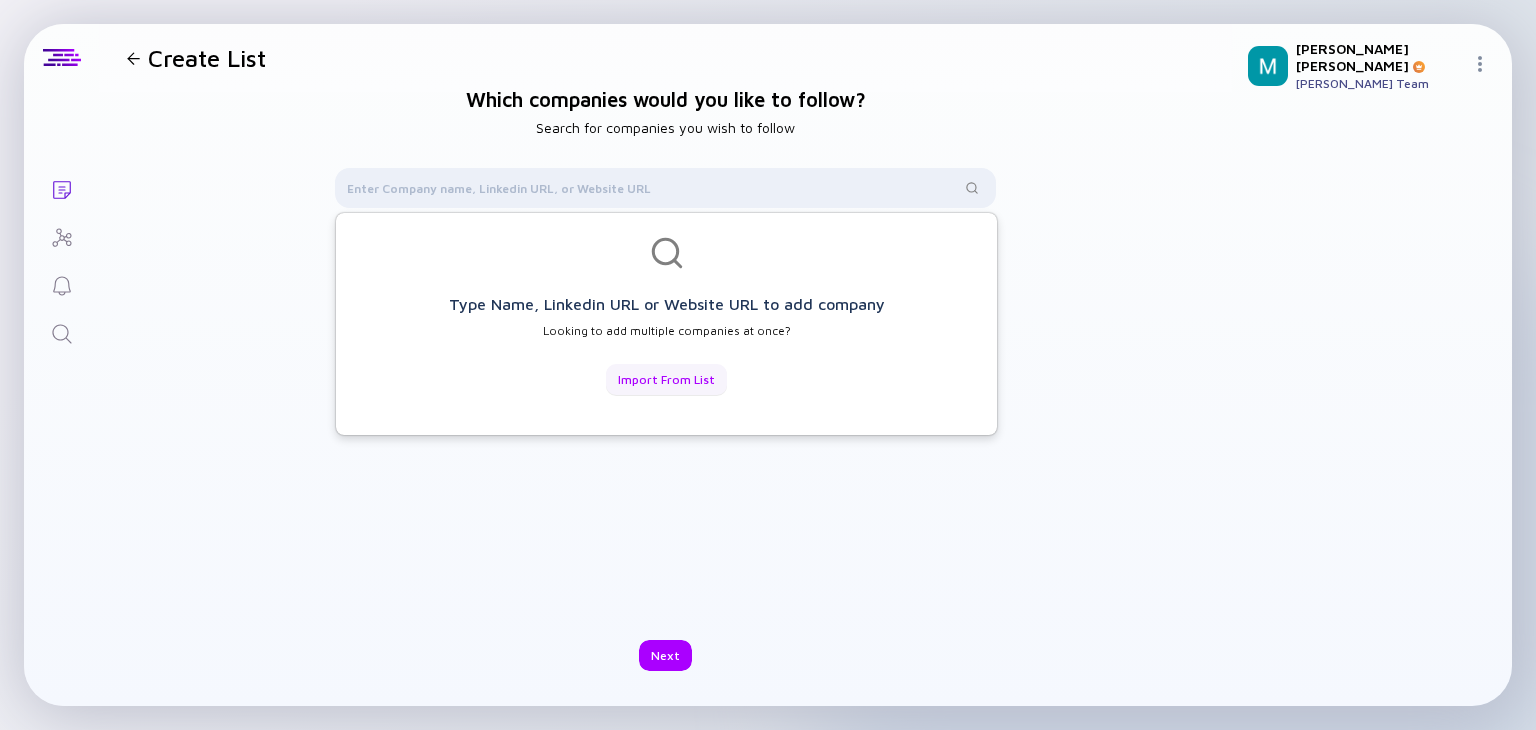 click on "Import from List" at bounding box center (666, 379) 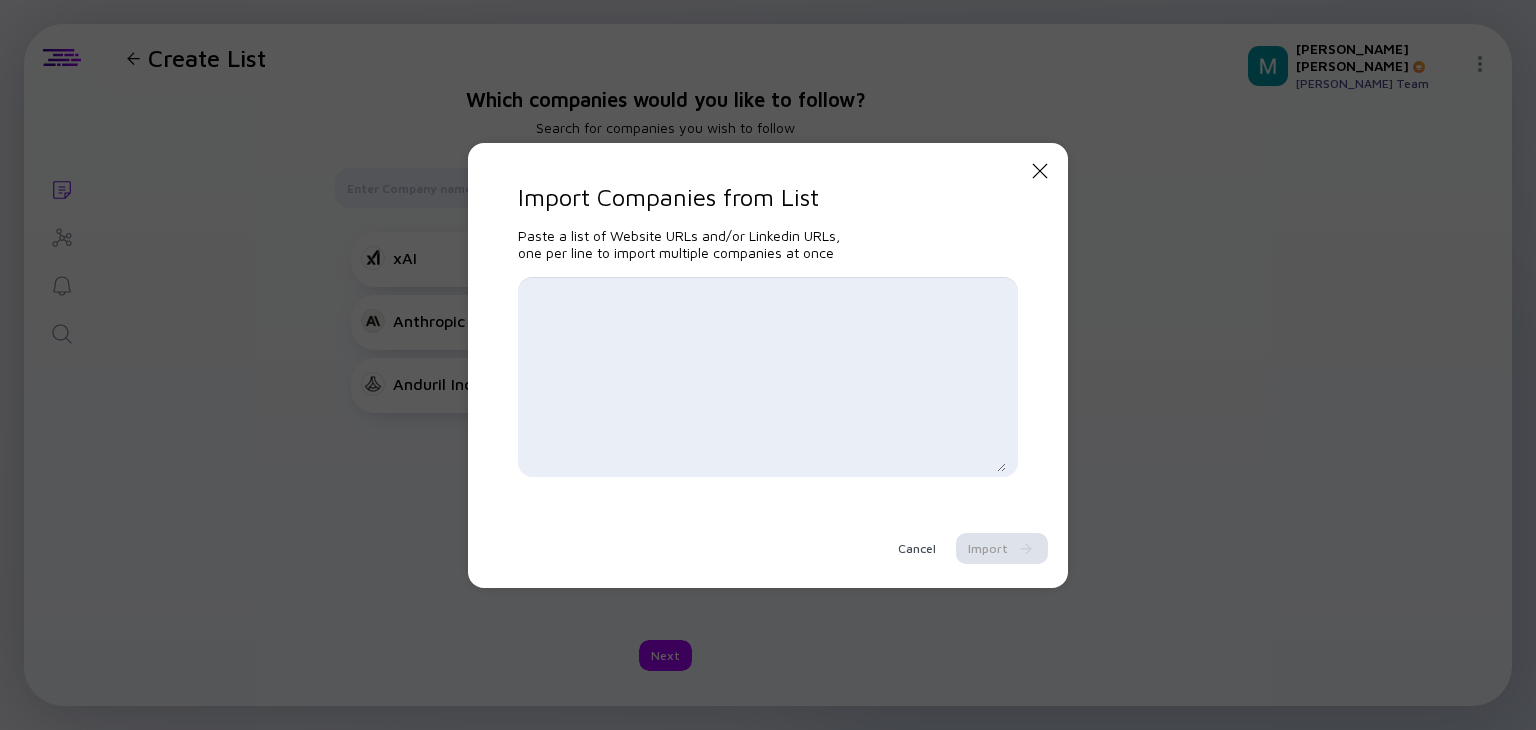 click at bounding box center (768, 377) 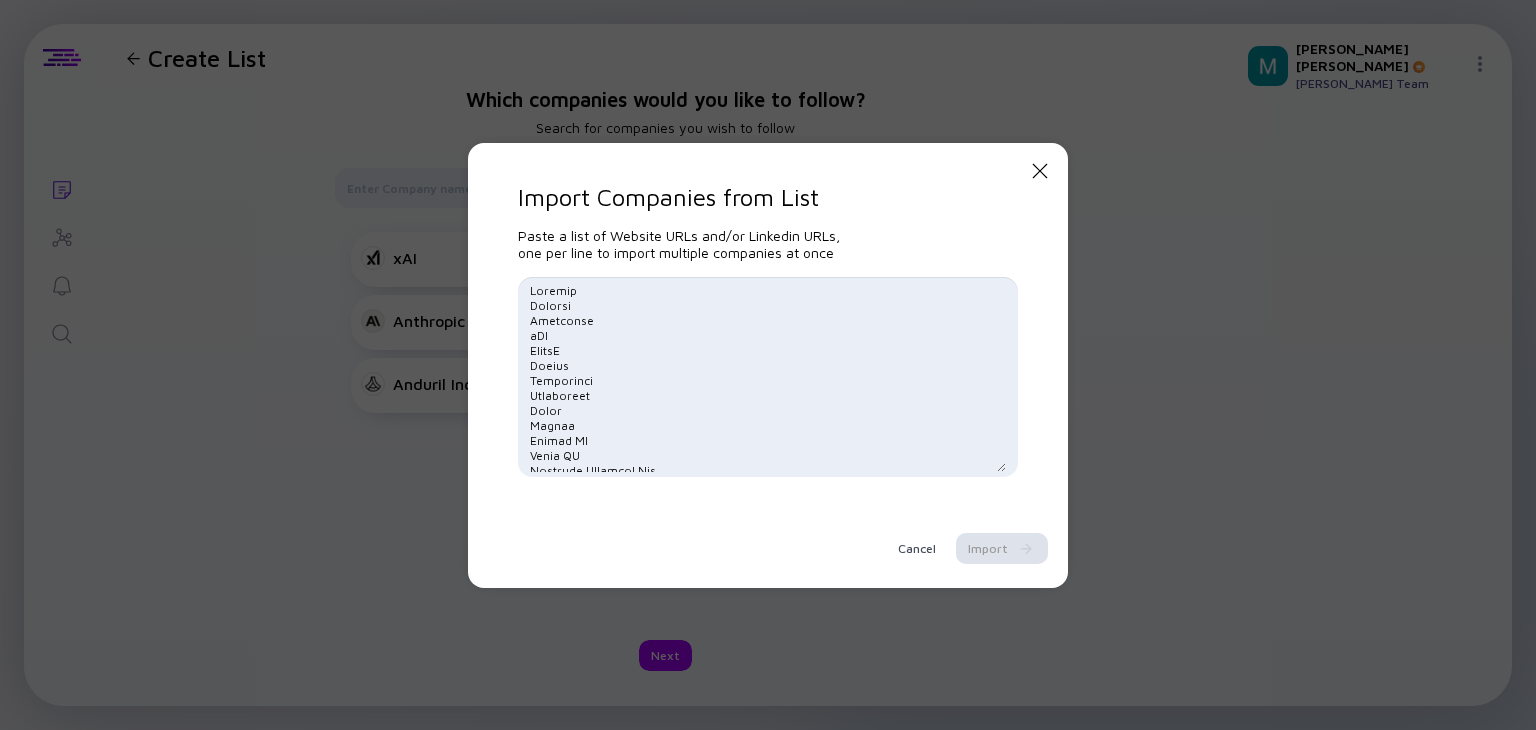 scroll, scrollTop: 13260, scrollLeft: 0, axis: vertical 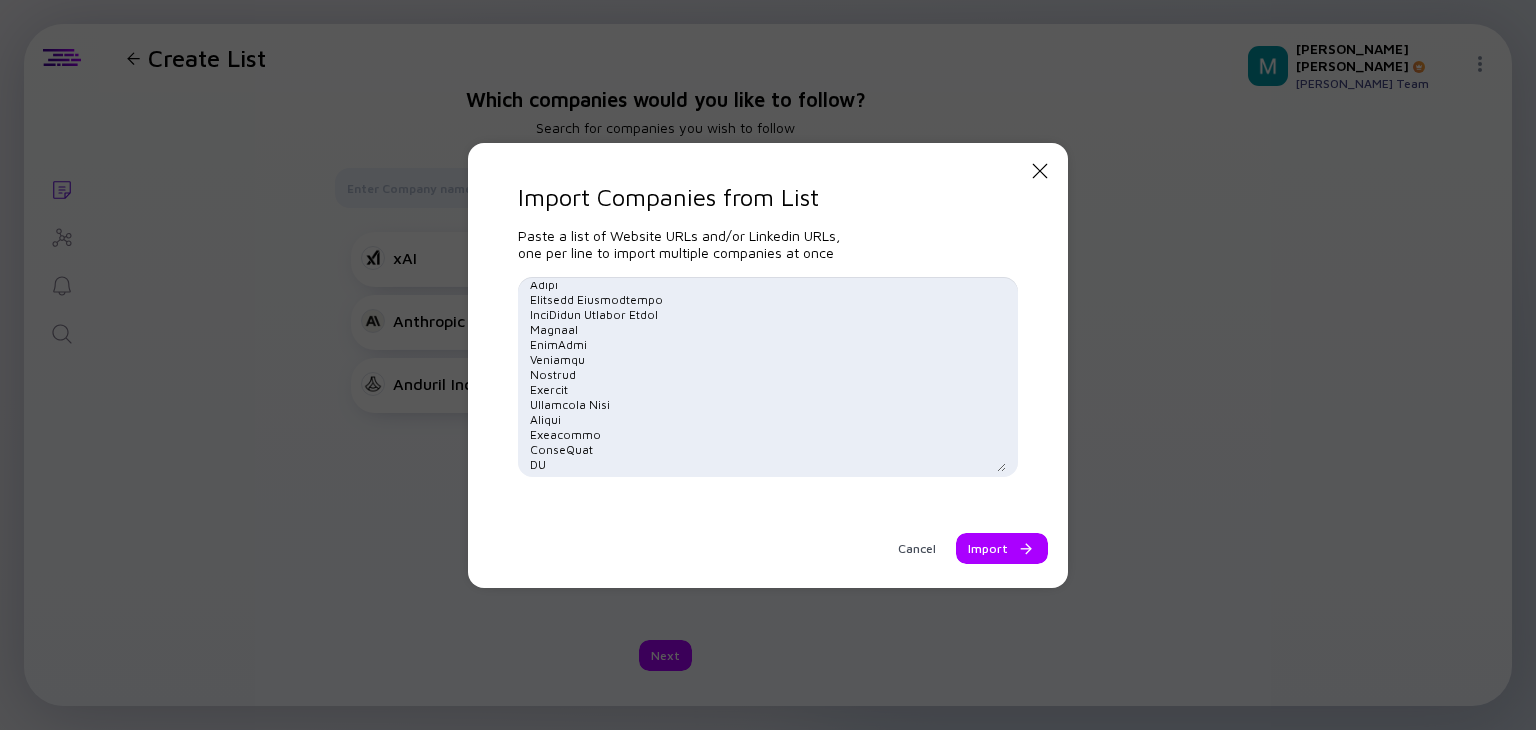 drag, startPoint x: 533, startPoint y: 464, endPoint x: 549, endPoint y: 342, distance: 123.04471 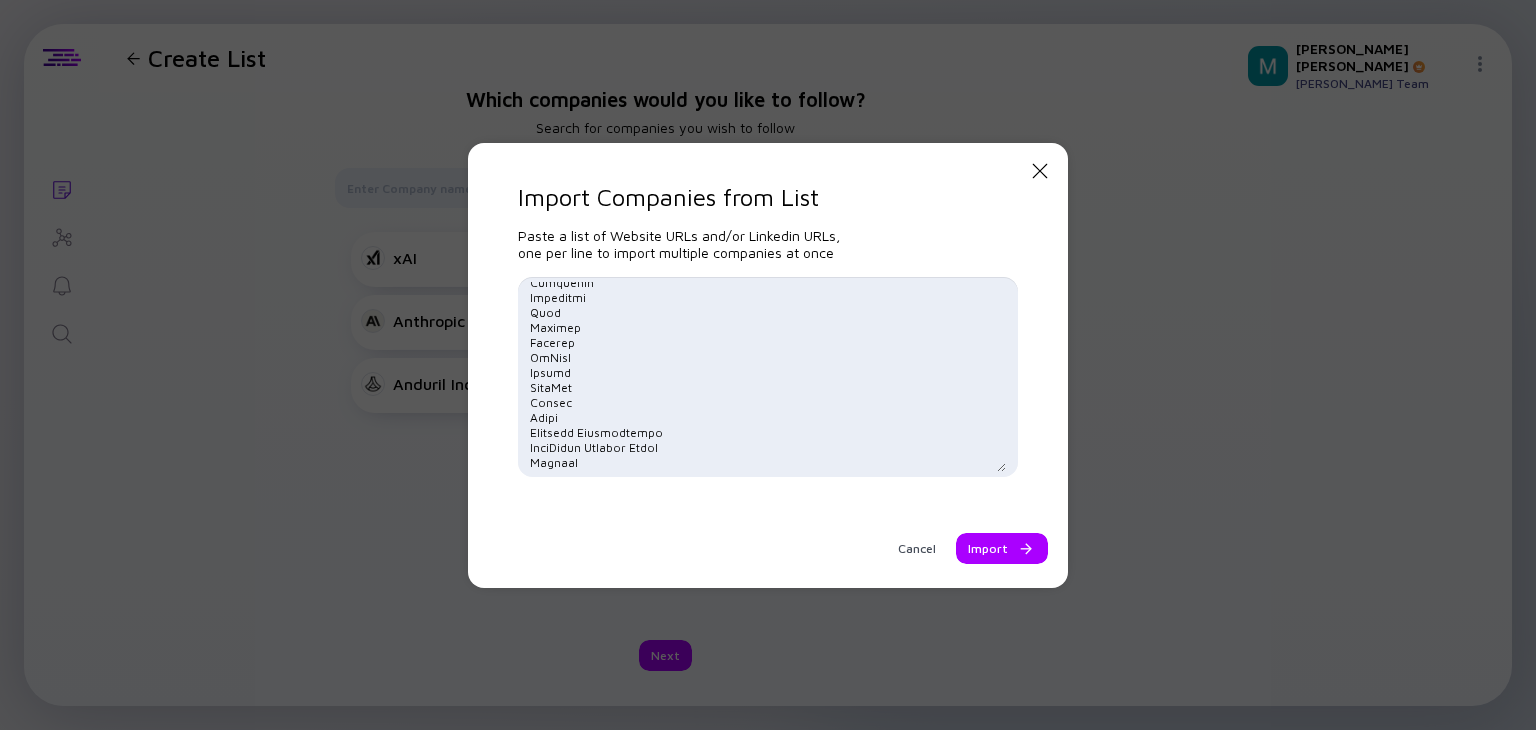 scroll, scrollTop: 1374, scrollLeft: 0, axis: vertical 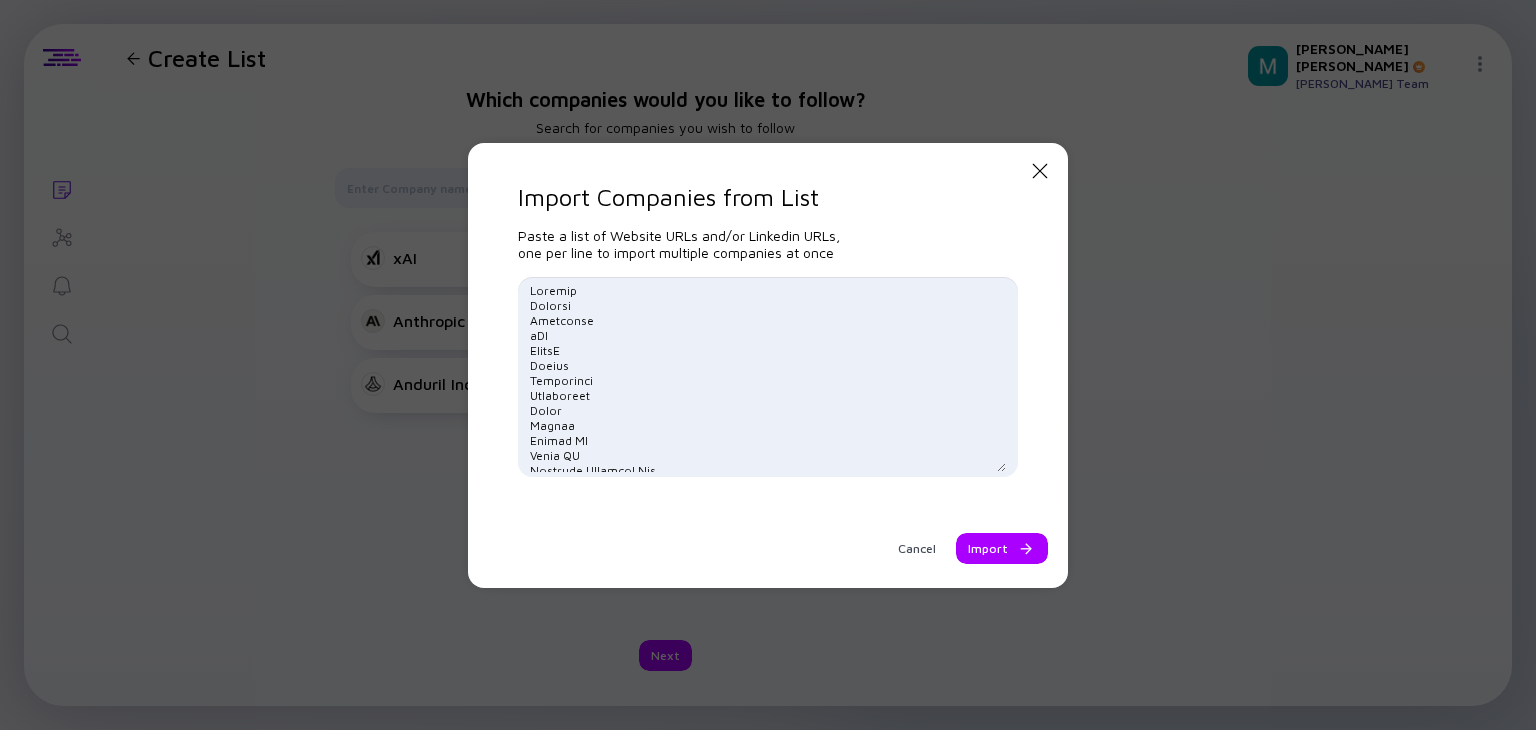 drag, startPoint x: 581, startPoint y: 305, endPoint x: 507, endPoint y: 277, distance: 79.12016 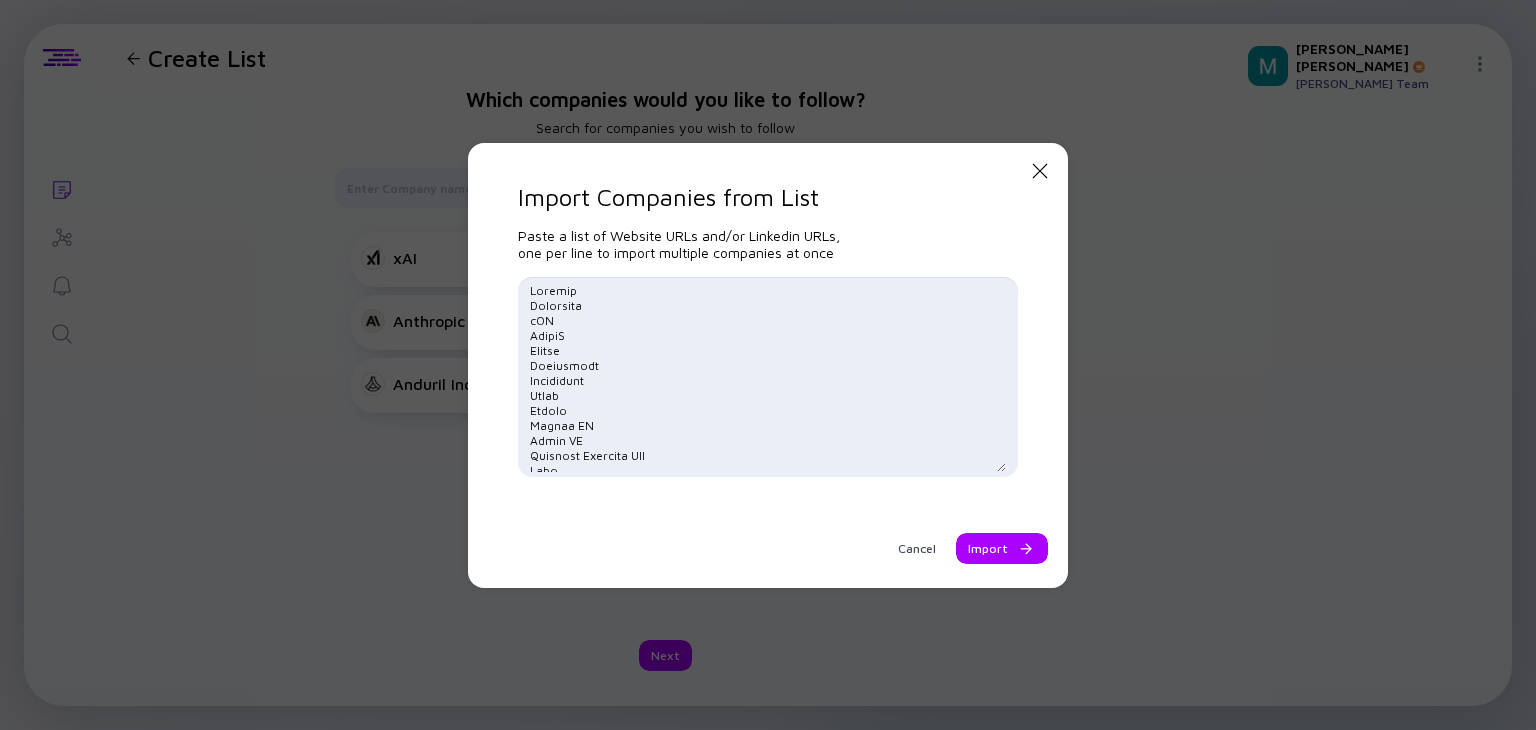 click at bounding box center [768, 377] 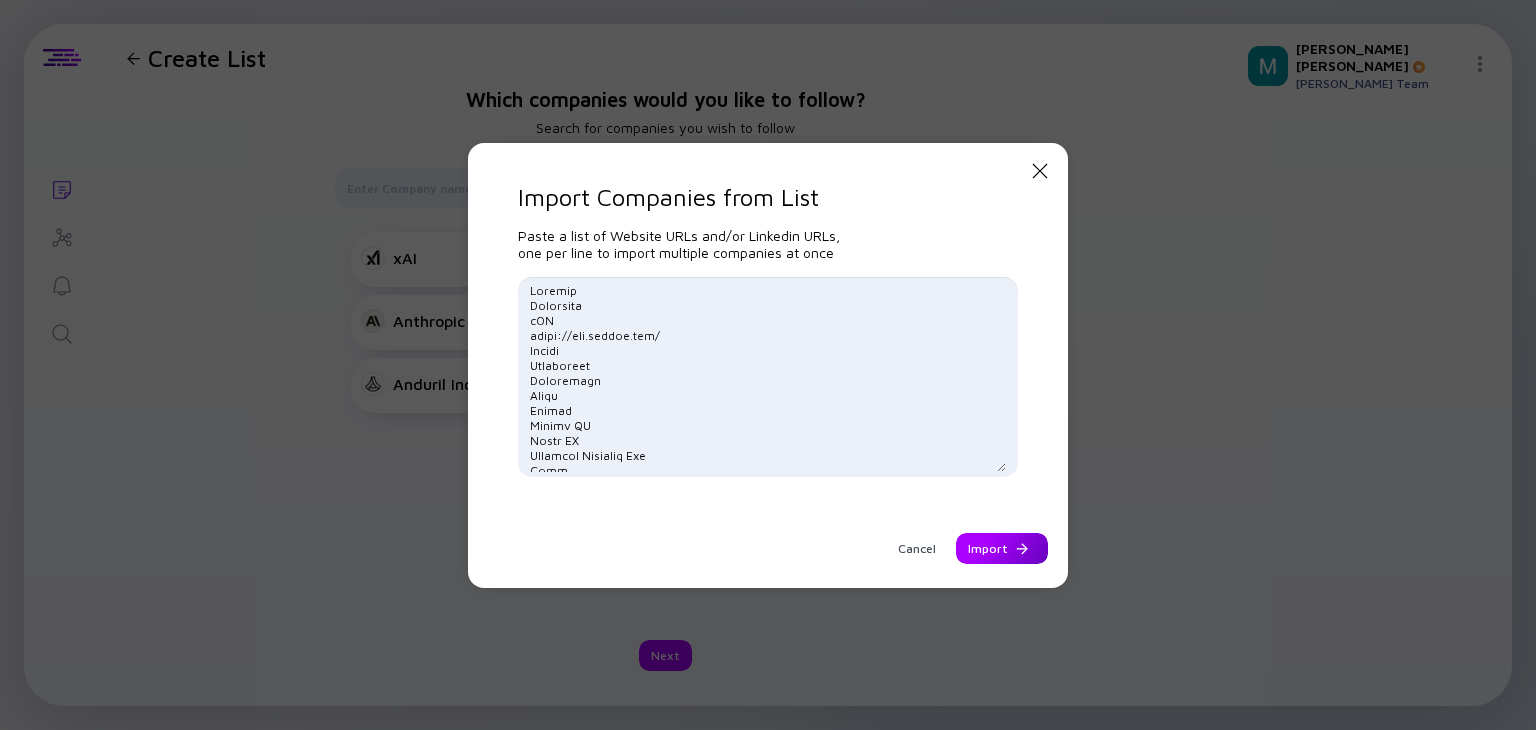 type on "Anduril
Anthropic
xAI
https://www.spacex.com/
Ripple
Perplexity
Databricks
Figma
Kraken
Figure AI
Scale AI
Thinking Machines Lab
Nuro
Helion Energy
Circle
CoreWeave
Redwood Materials
Shield AI
Netskope
Colossal Biosciences
PsiQuantum
SandboxAQ
Discord
Zipline
JUUL
TAE Technologies
Canva
Fanatics
Glean
SambaNova Systems
Chainalysis
Notion
The Boring Company
Rippling
Altos Labs
Relativity Space
Anysphere
Wiz
ConsenSys
Ramp
Automation Anywhere
Workato
Chime
Airtable
Group14 Technologies
Plaid
Brex
Gusto
Applied Intuition
Airbnb
DataRobot
Hinge Health
Postman
Navan
Grafana Labs
Grammarly
Coinbase
Impossible Foods
Rappi
Devoted Health
Carta
Flock Safety
Deel
Reddit
Tempus
Snyk
Tanium
Harvey
Bilt Rewards
Attentive
SoFi
Abnormal Security
Miro
Upgrade
Abridge
Instacart
ClickHouse
Unity Technologies
Checkr
Alchemy
ServiceTitan
iCapital Network
Lyra Health
6sense
Talkdesk
Ro
Samsara
Bolt Financial
Fivetran
Niantic
Resilience
Benchling
Snowflake
Wish
Scopely
Commure
UiPath
Rivian
OpenSea
Gopuff
Faire
Fanatics Collect..." 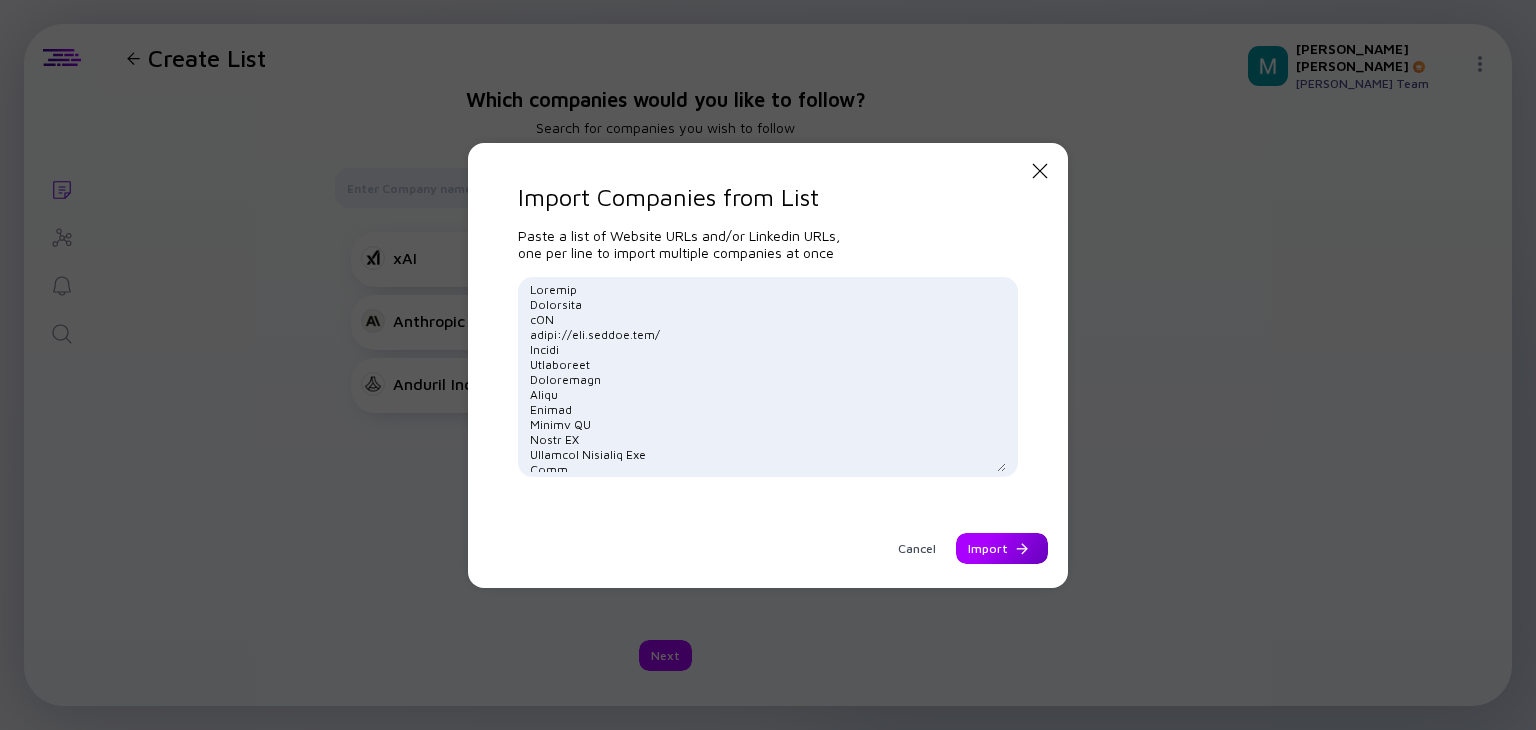 click on "Import" at bounding box center (1002, 548) 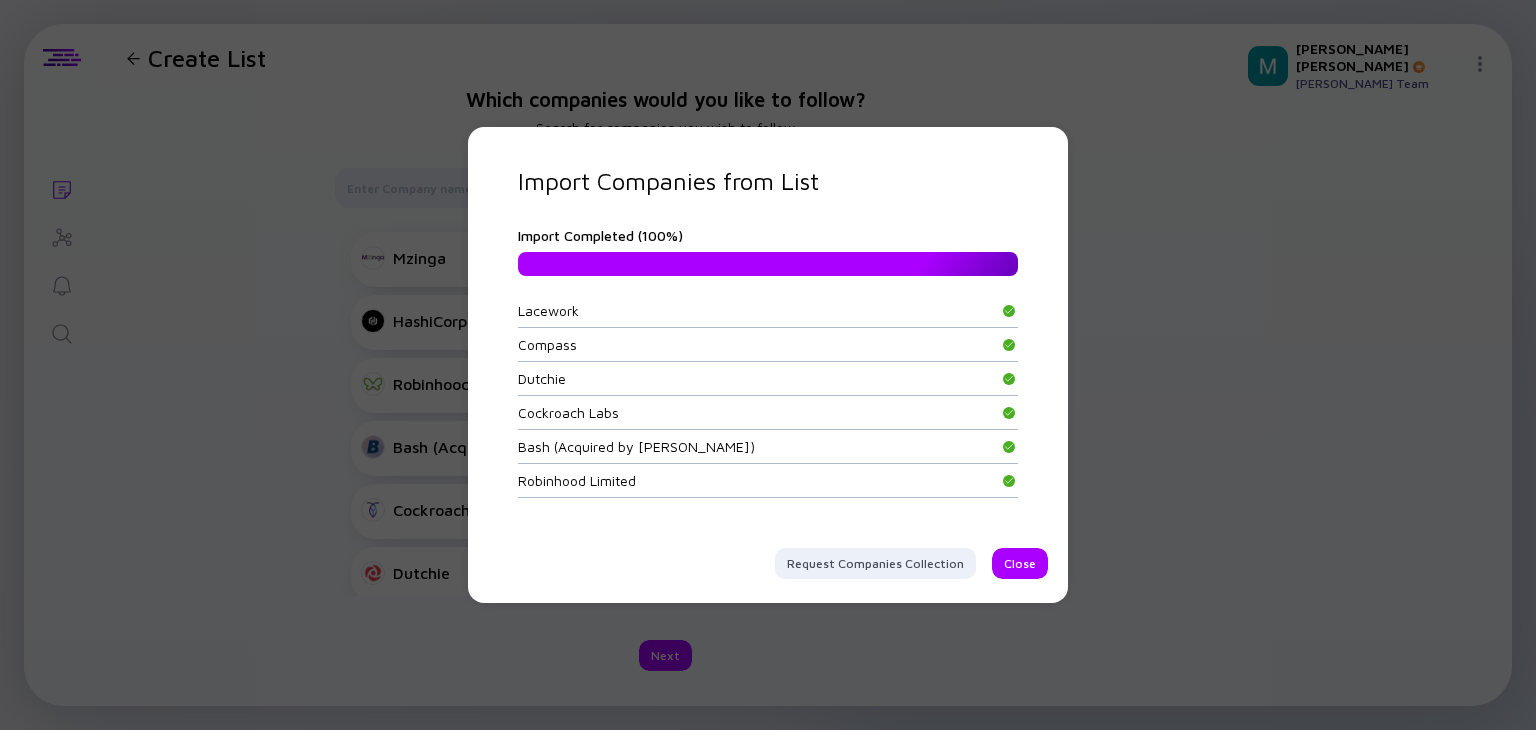 scroll, scrollTop: 3596, scrollLeft: 0, axis: vertical 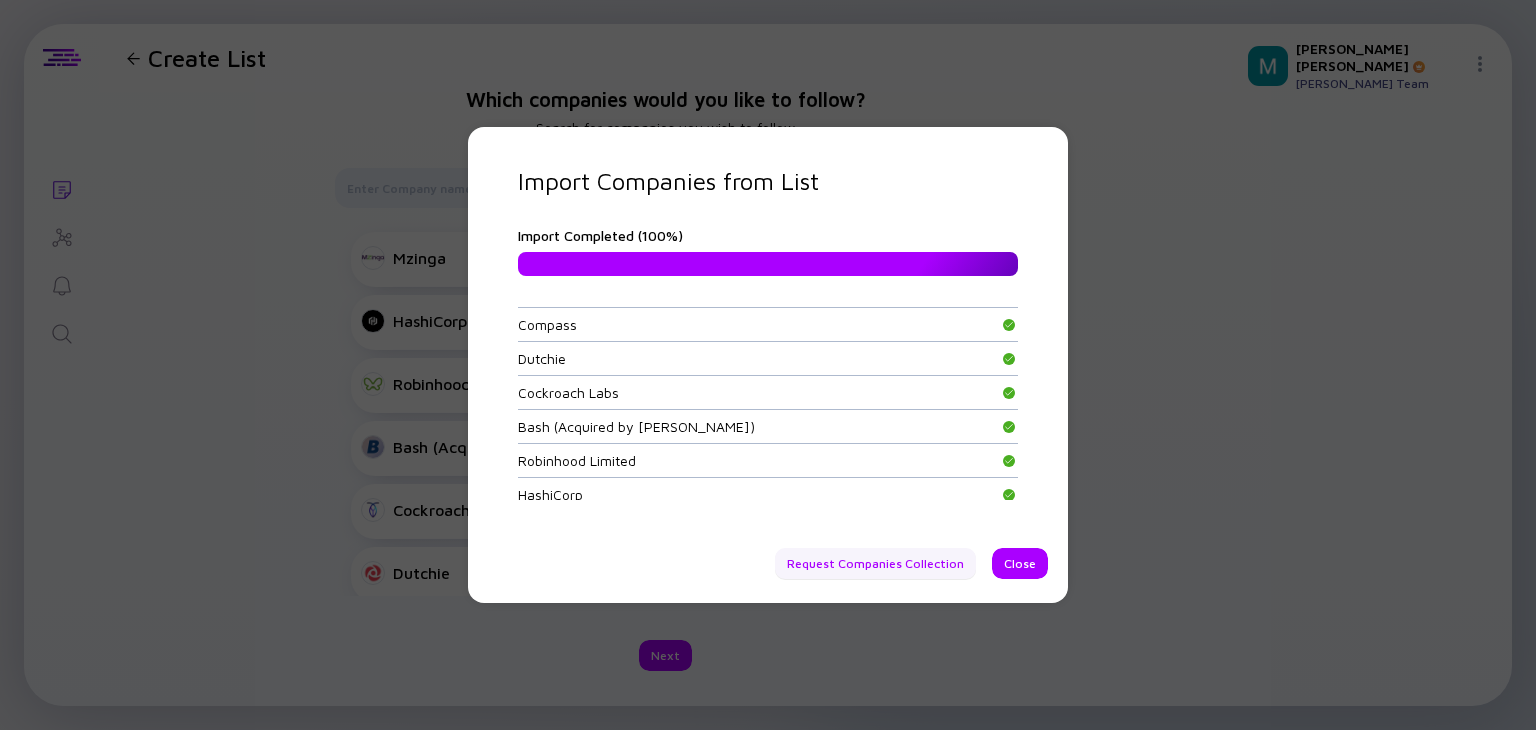 click on "Request Companies Collection" at bounding box center [875, 563] 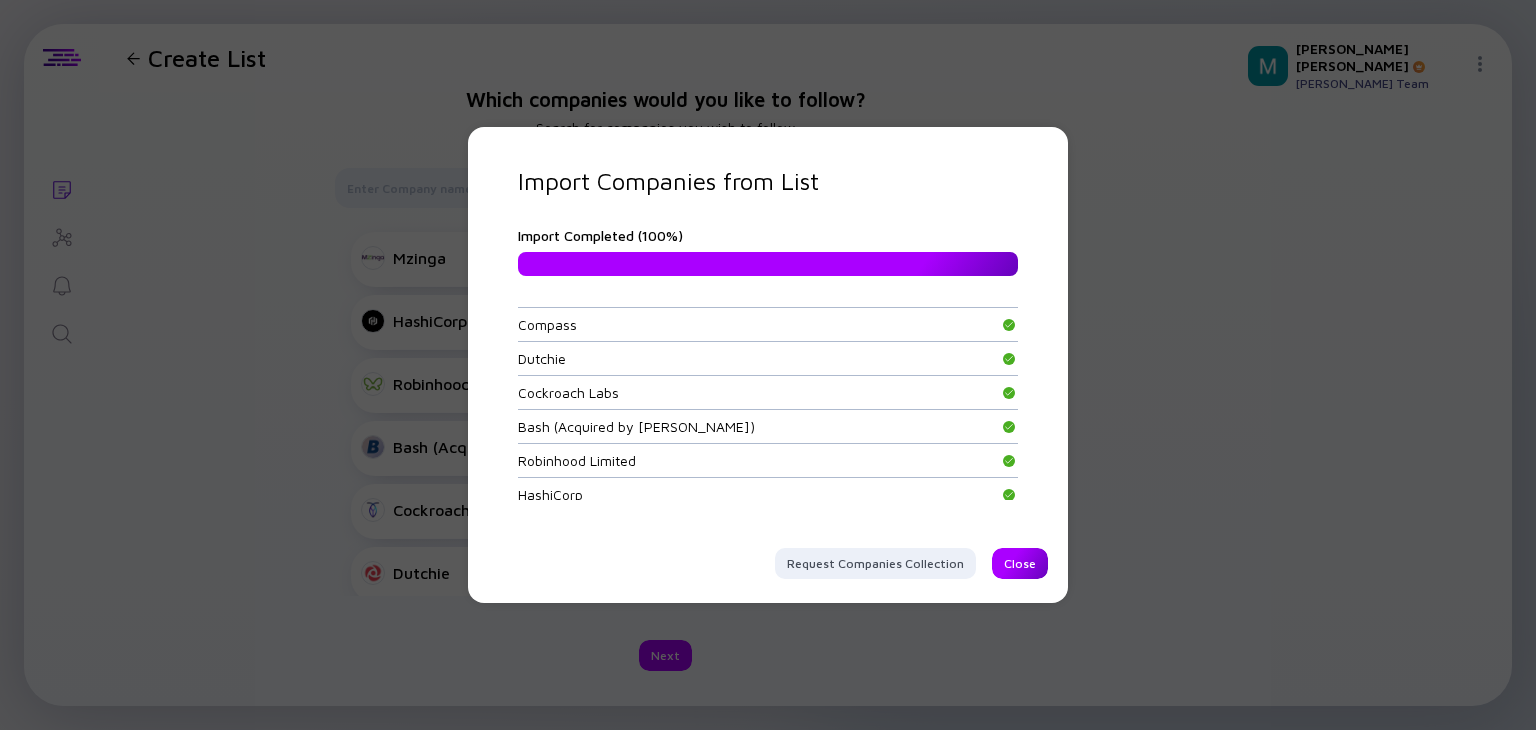 click on "Close" at bounding box center [1020, 563] 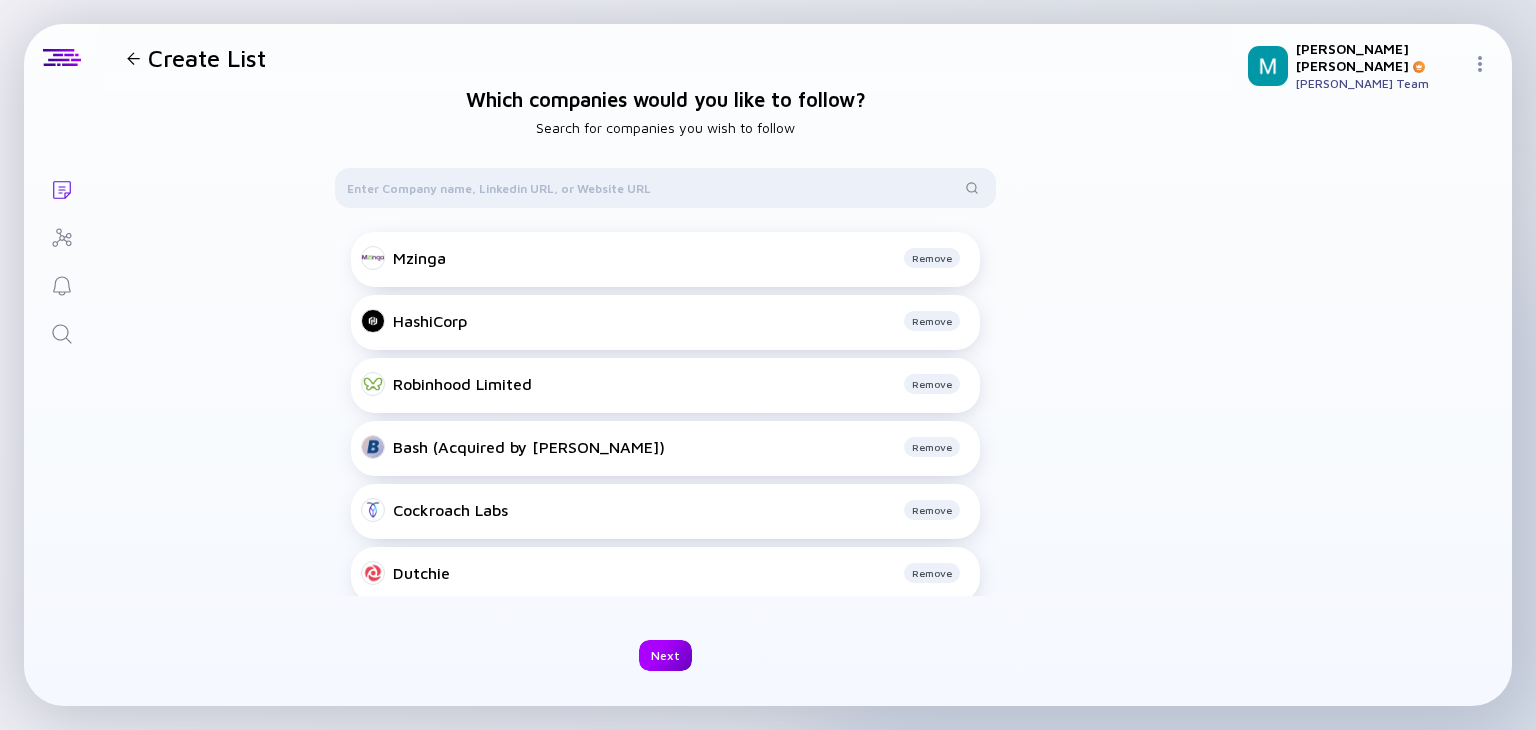 click on "Next" at bounding box center [665, 655] 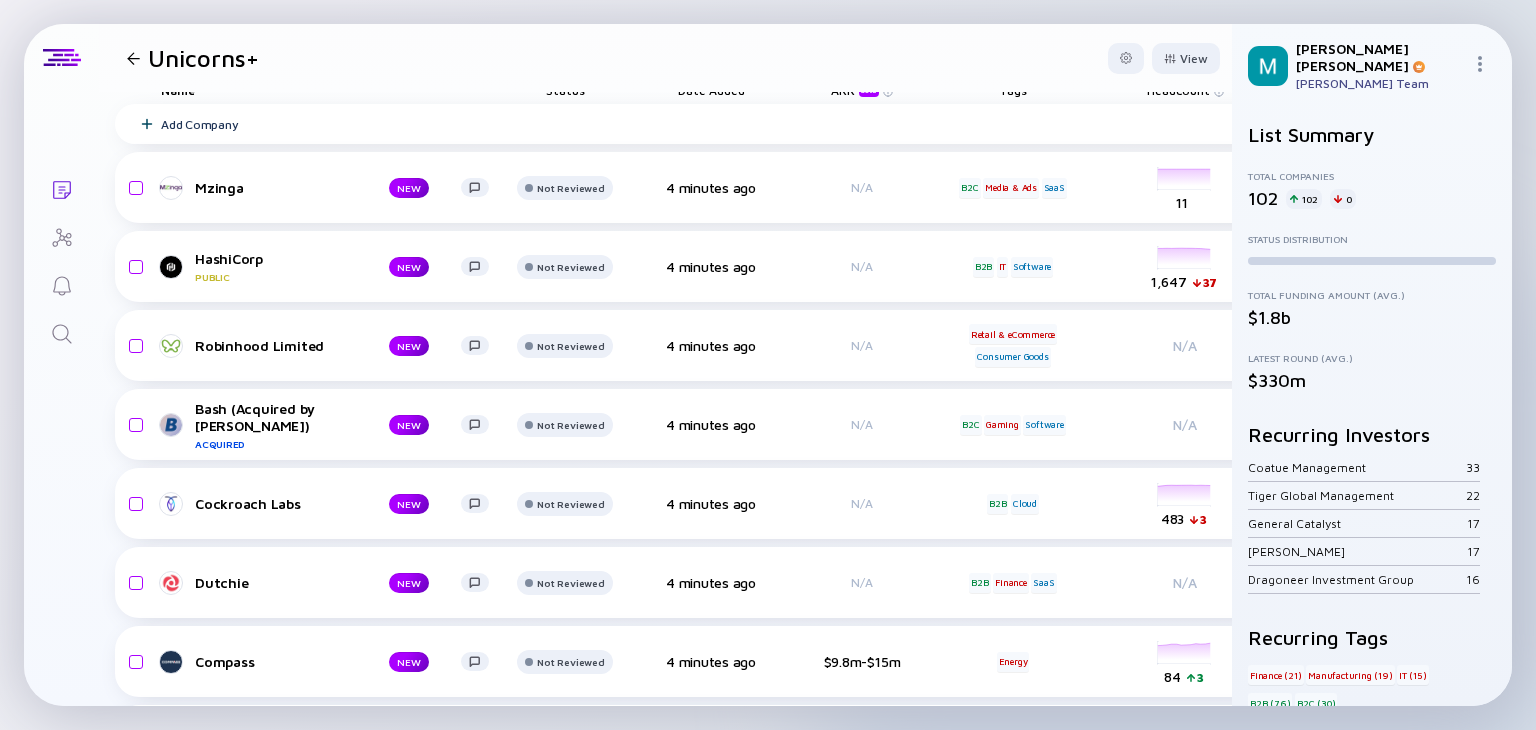 scroll, scrollTop: 0, scrollLeft: 0, axis: both 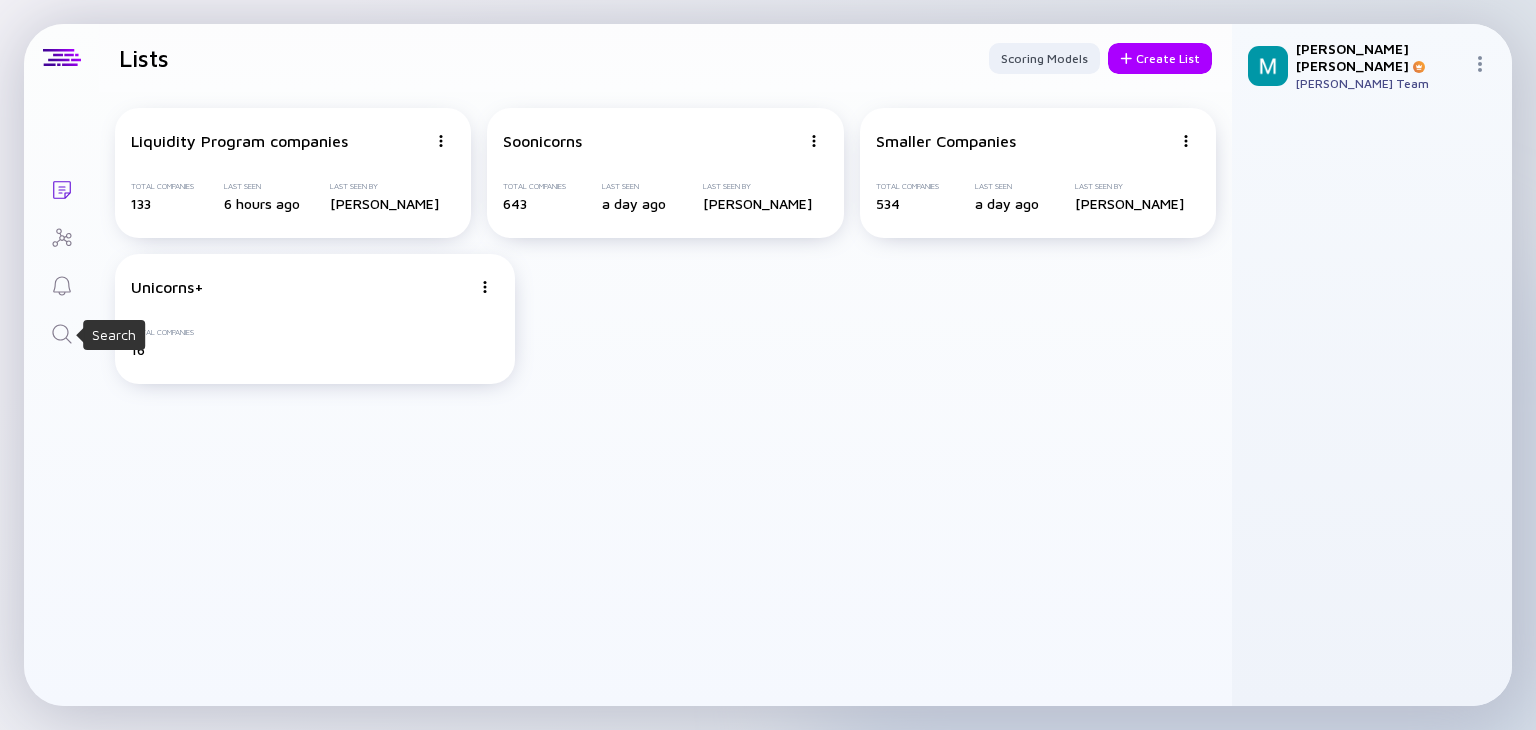 click 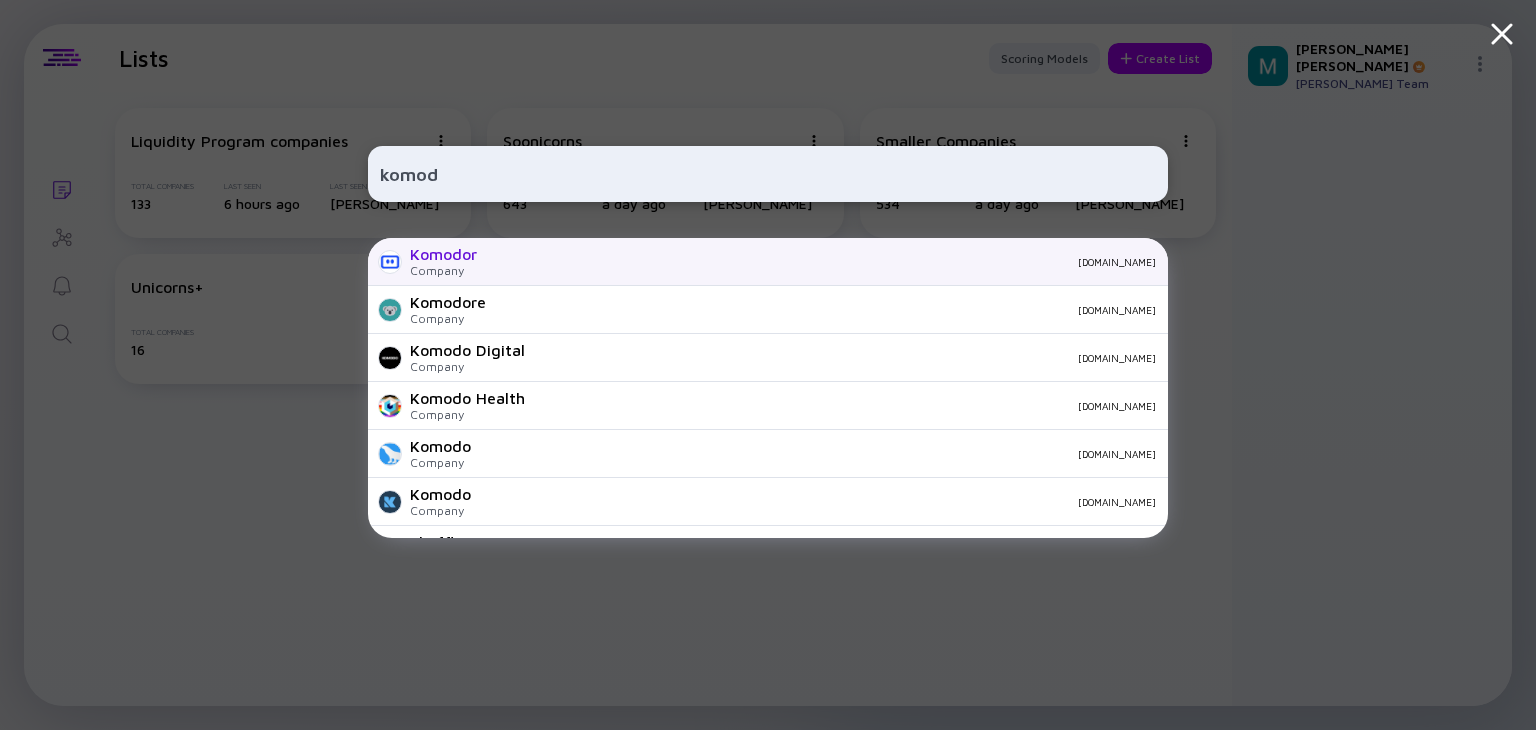 type on "komod" 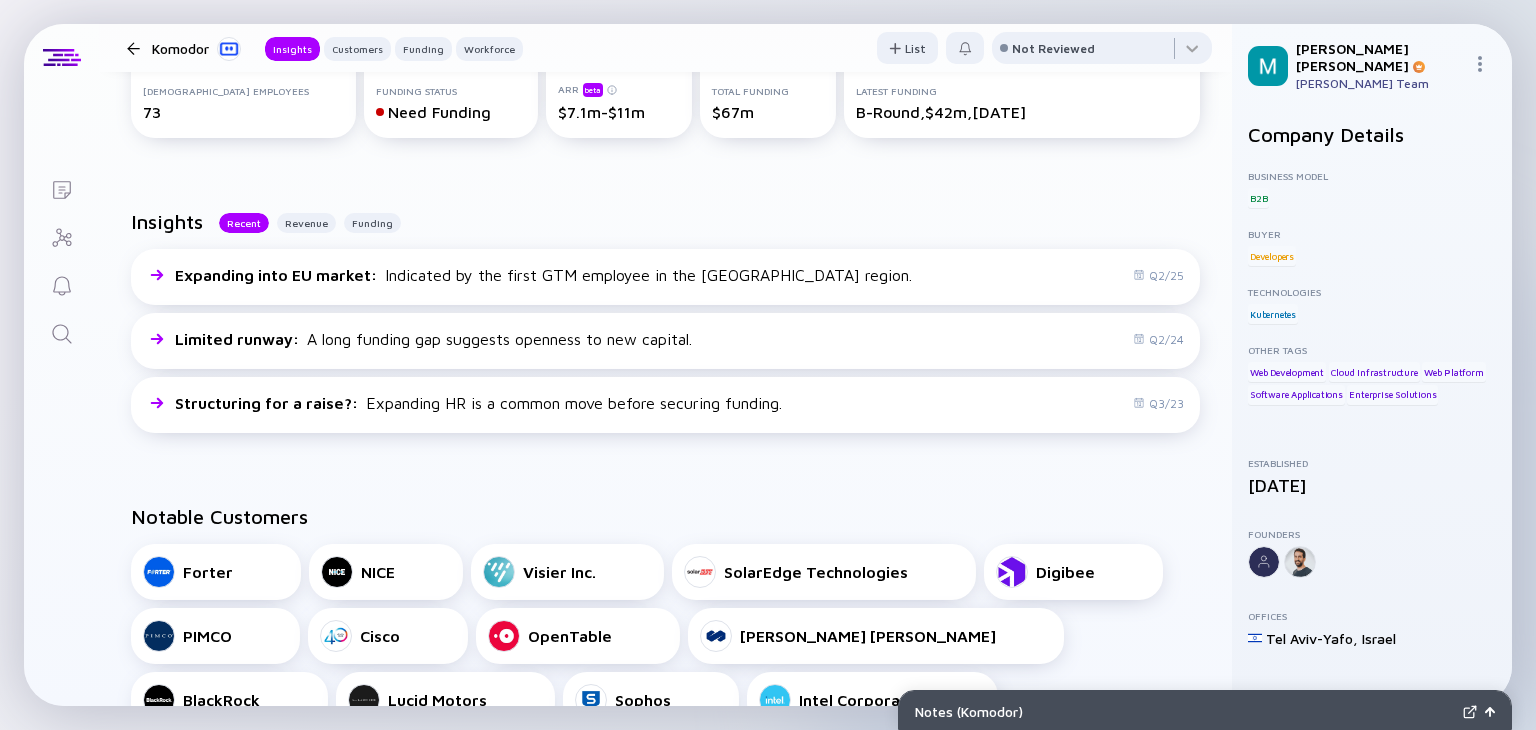 scroll, scrollTop: 348, scrollLeft: 0, axis: vertical 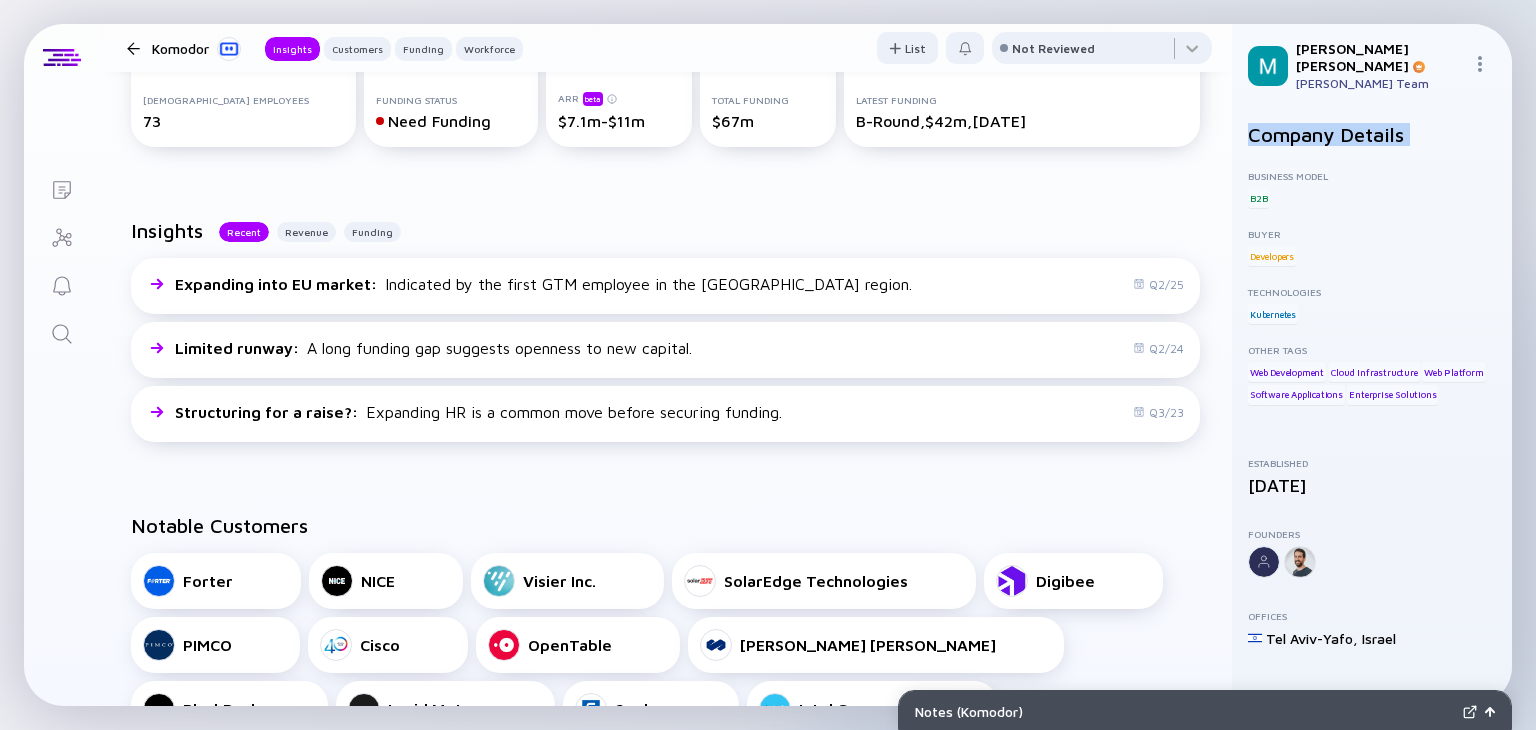 drag, startPoint x: 1252, startPoint y: 145, endPoint x: 1246, endPoint y: 164, distance: 19.924858 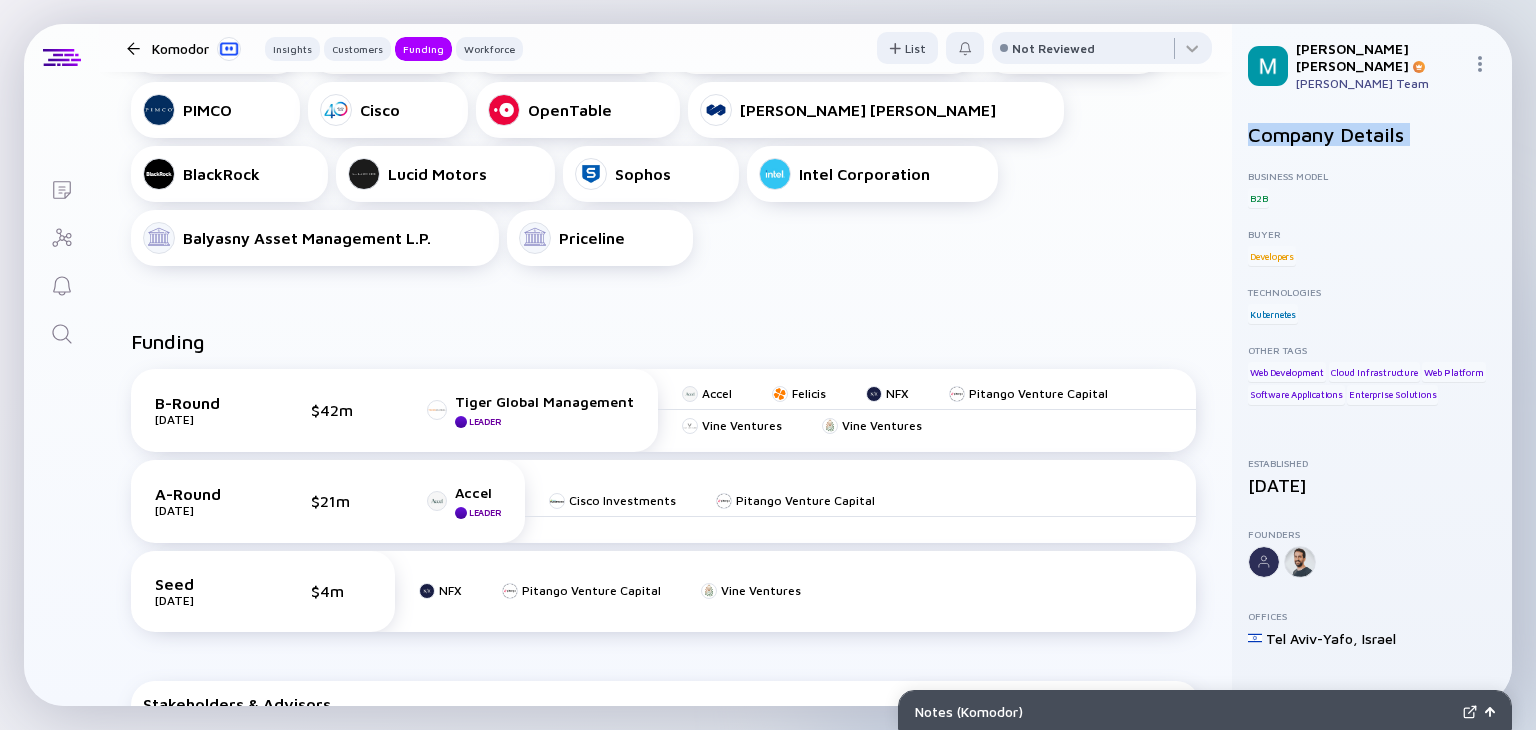 scroll, scrollTop: 906, scrollLeft: 0, axis: vertical 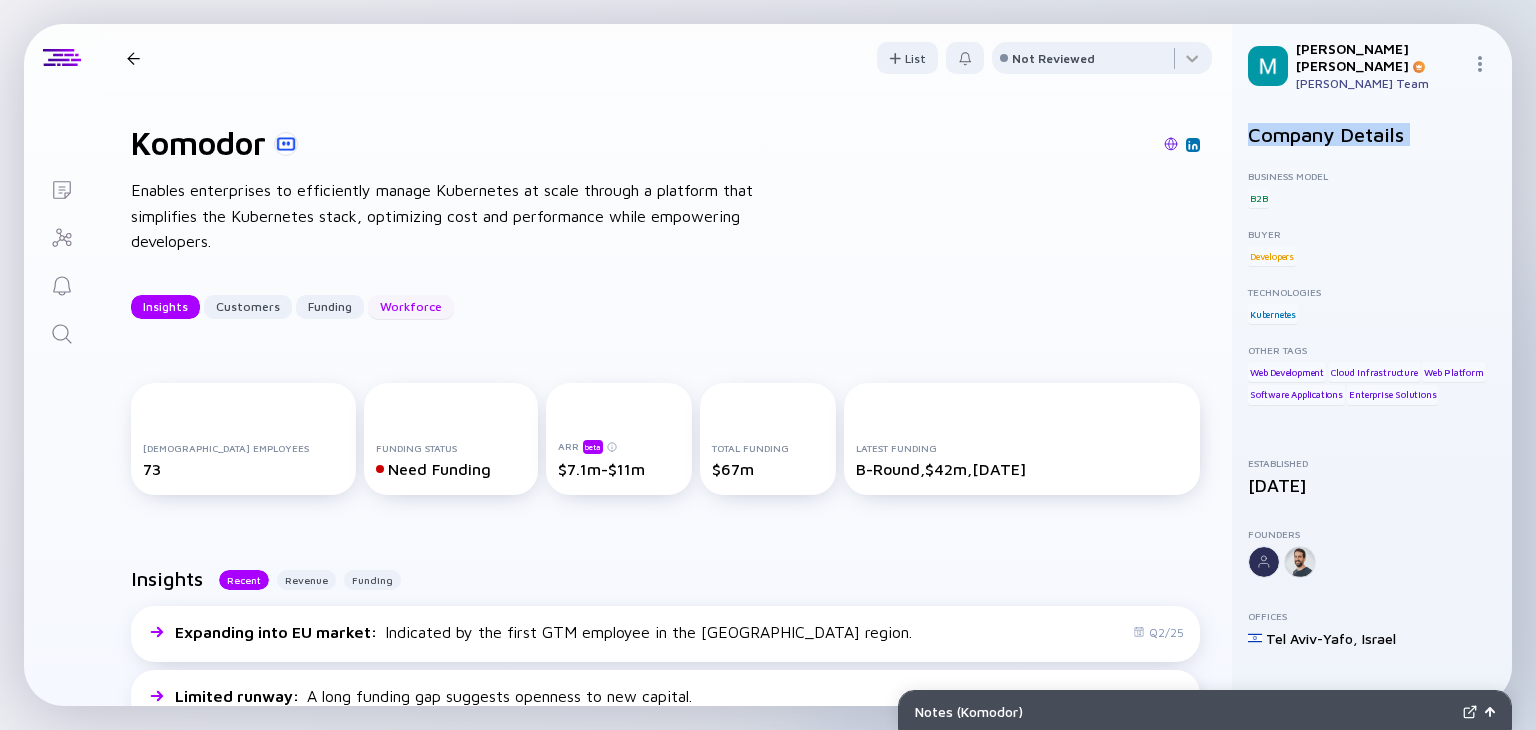 click on "Workforce" at bounding box center (411, 306) 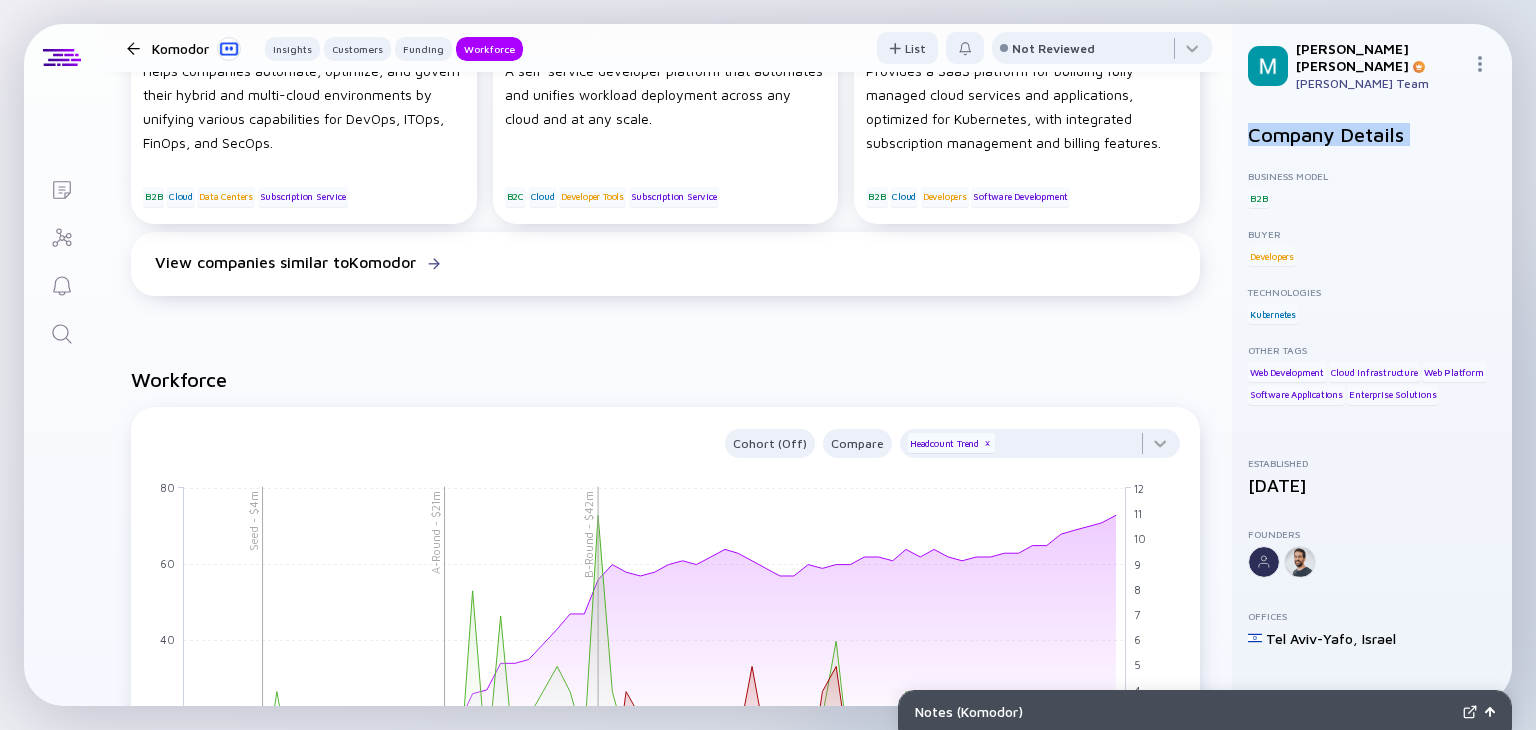 scroll, scrollTop: 2088, scrollLeft: 0, axis: vertical 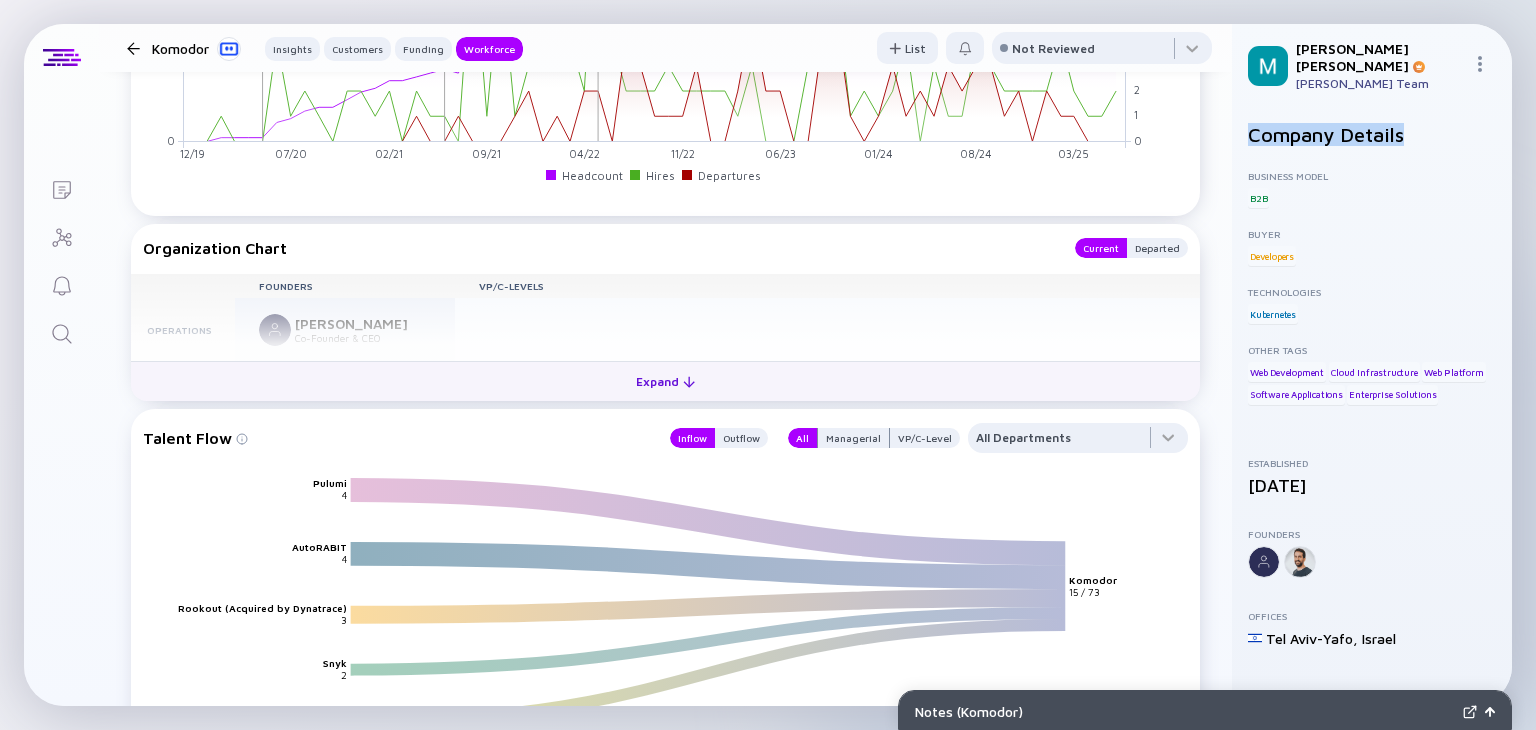 click on "Expand" at bounding box center [665, 381] 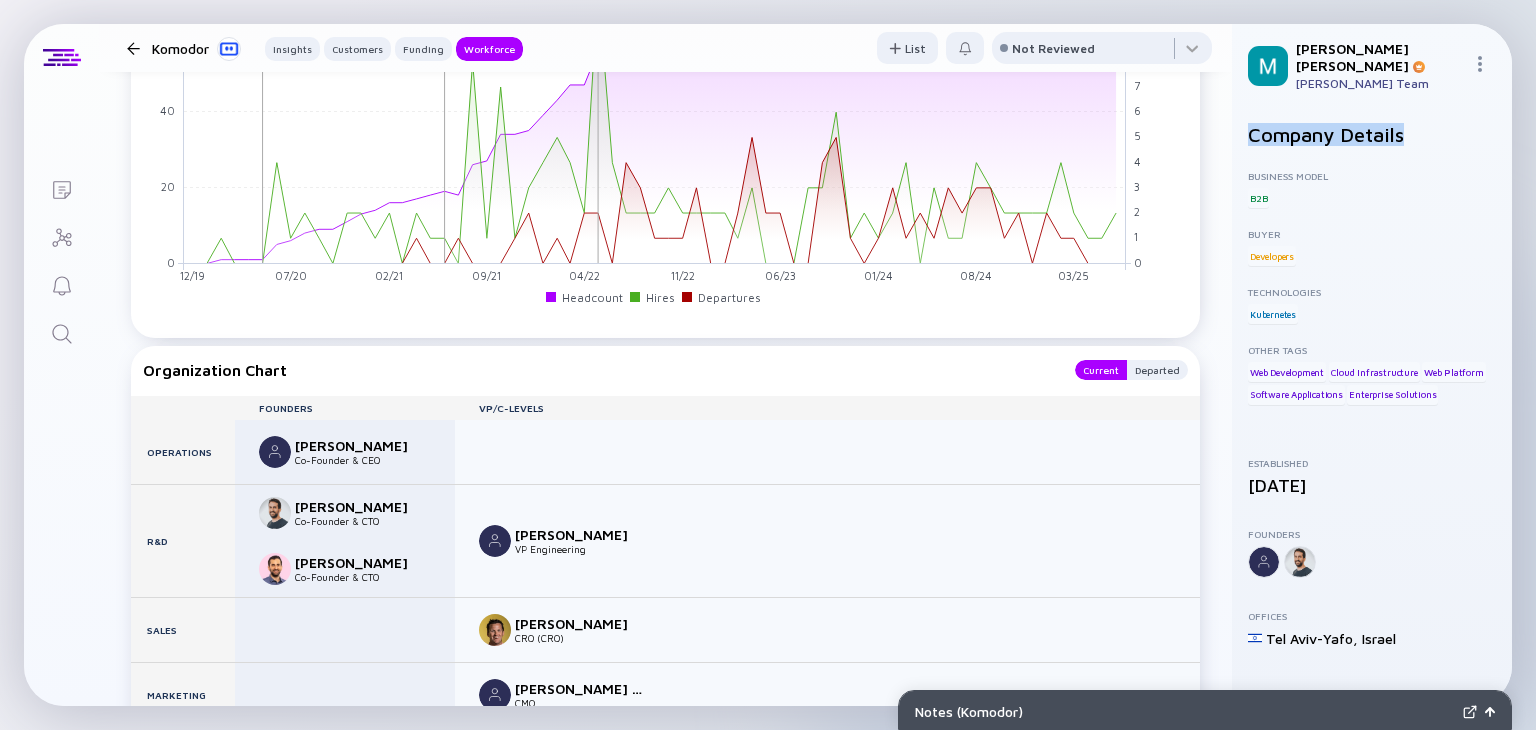 scroll, scrollTop: 2380, scrollLeft: 0, axis: vertical 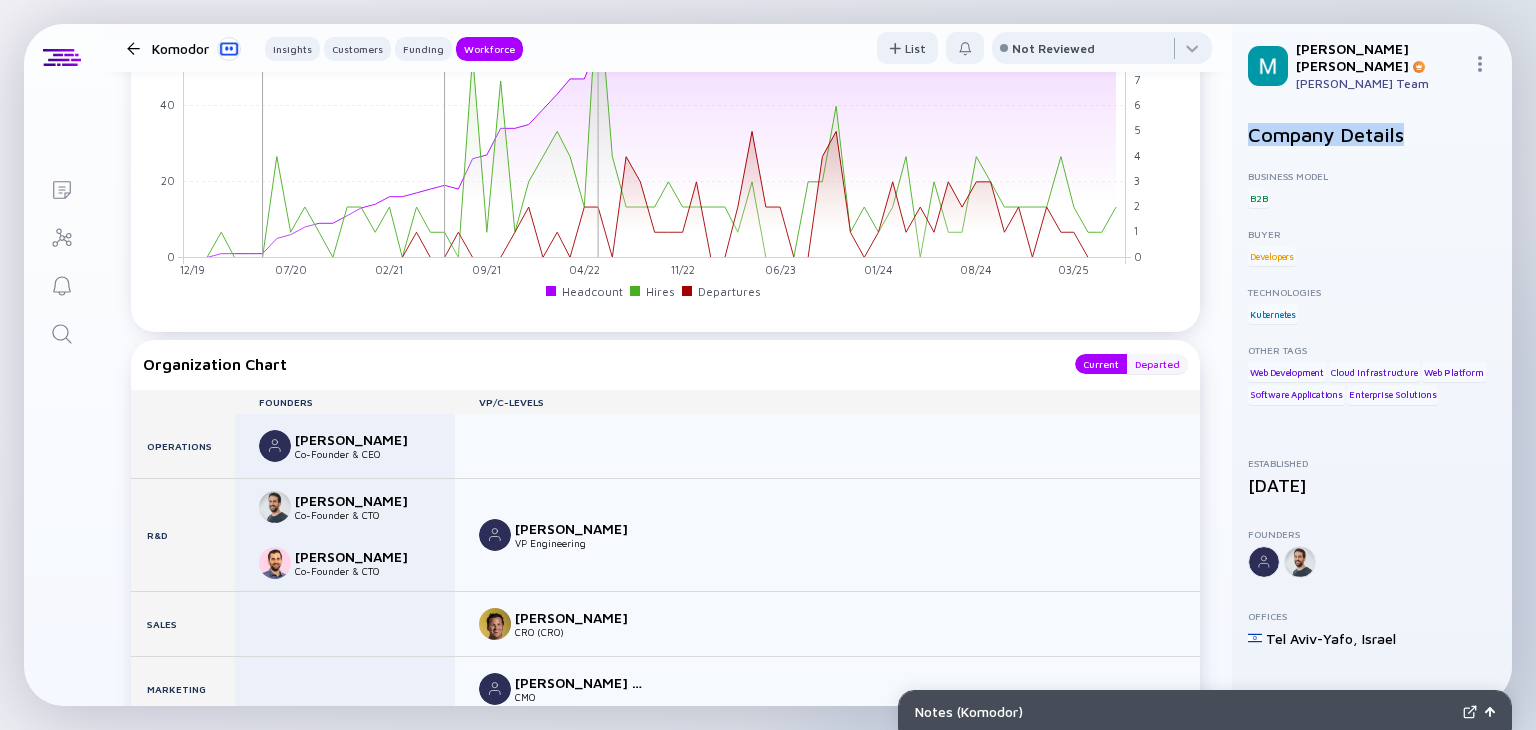 click on "Departed" at bounding box center (1157, 364) 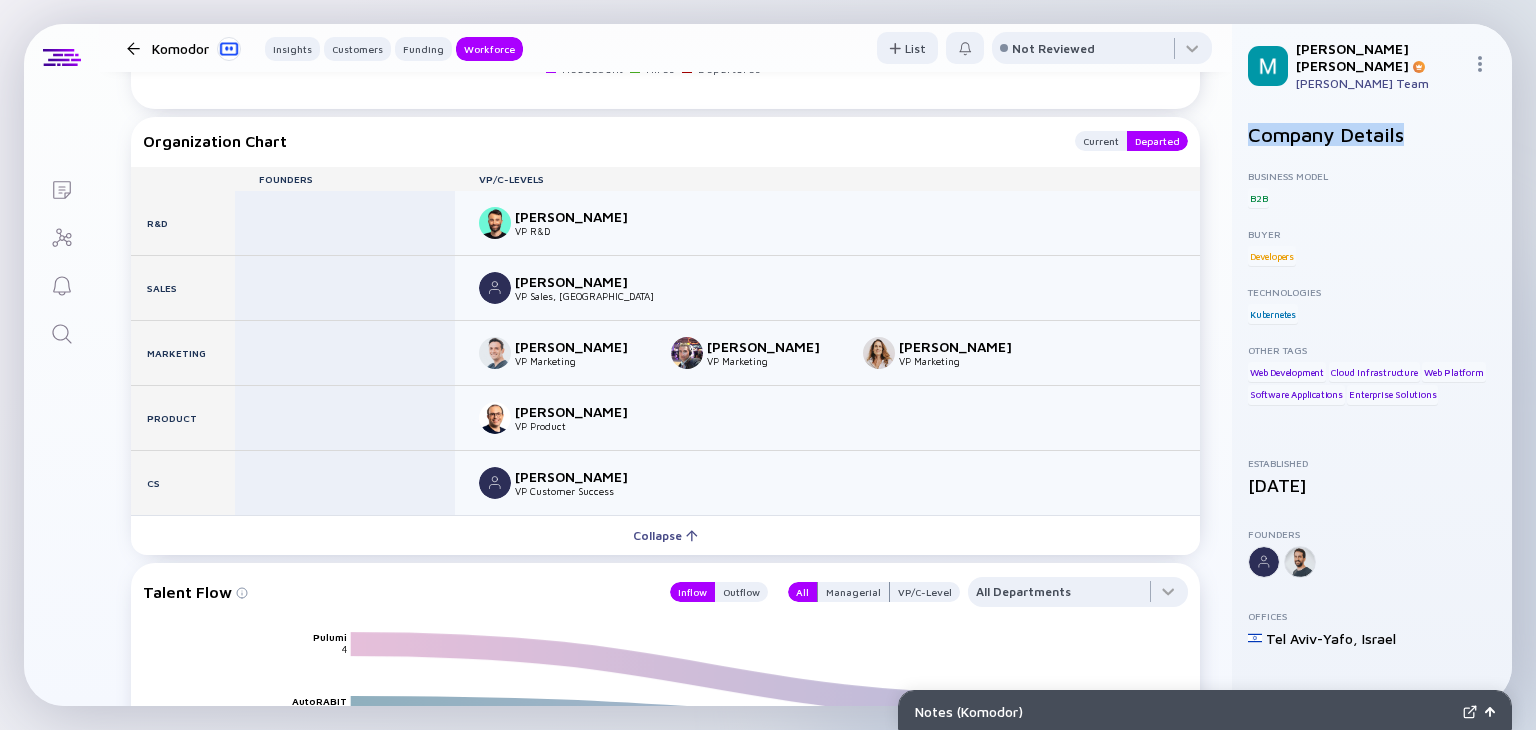 scroll, scrollTop: 2604, scrollLeft: 0, axis: vertical 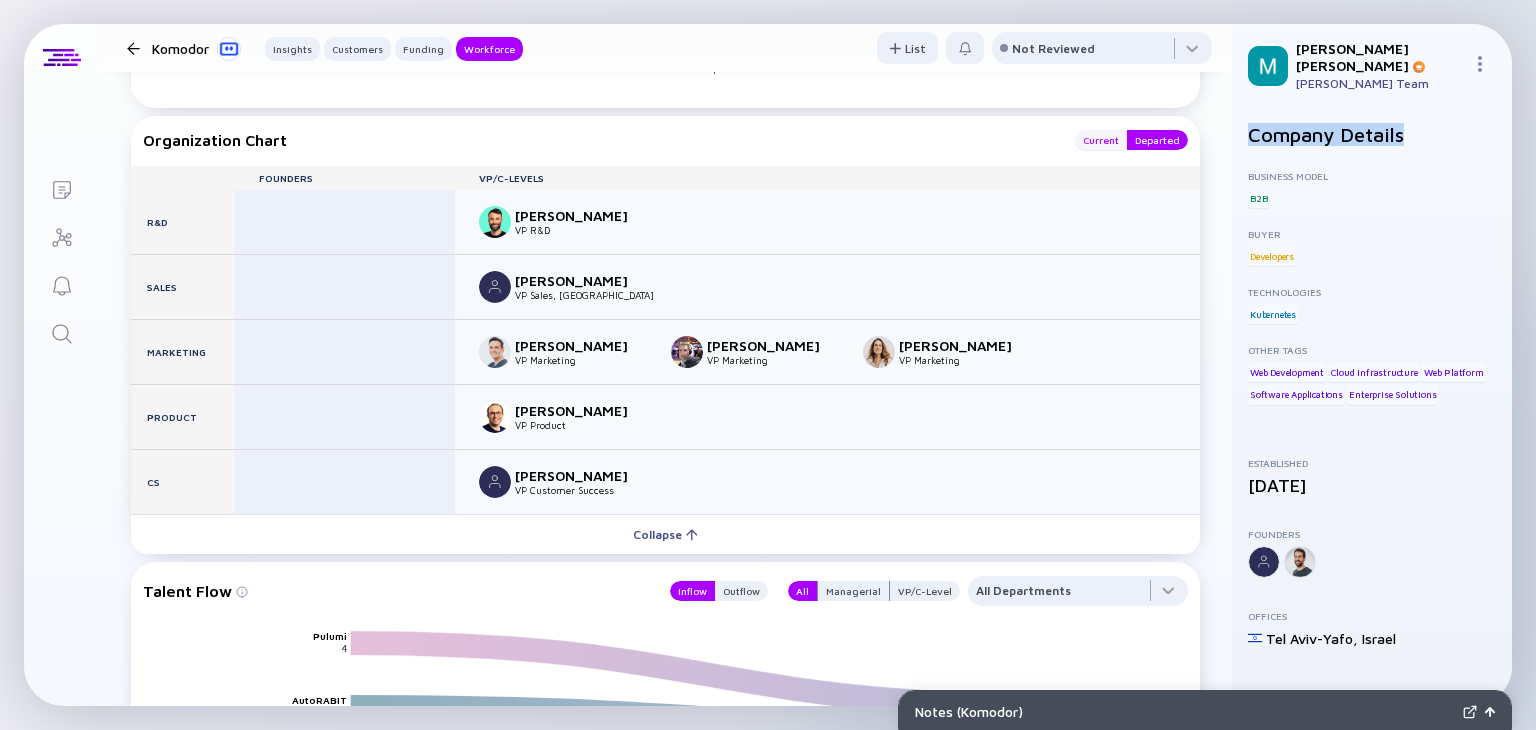 click on "Current" at bounding box center (1101, 140) 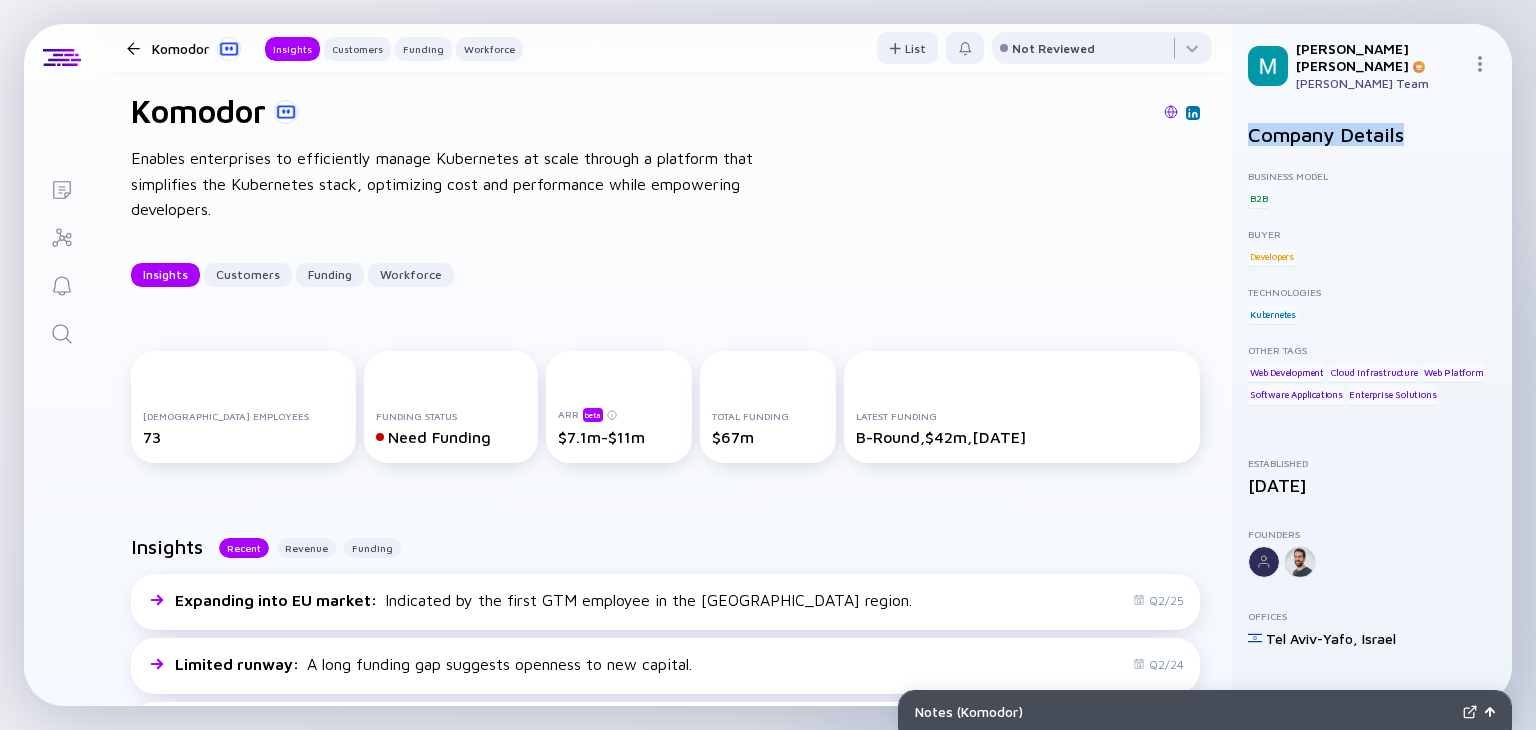 scroll, scrollTop: 0, scrollLeft: 0, axis: both 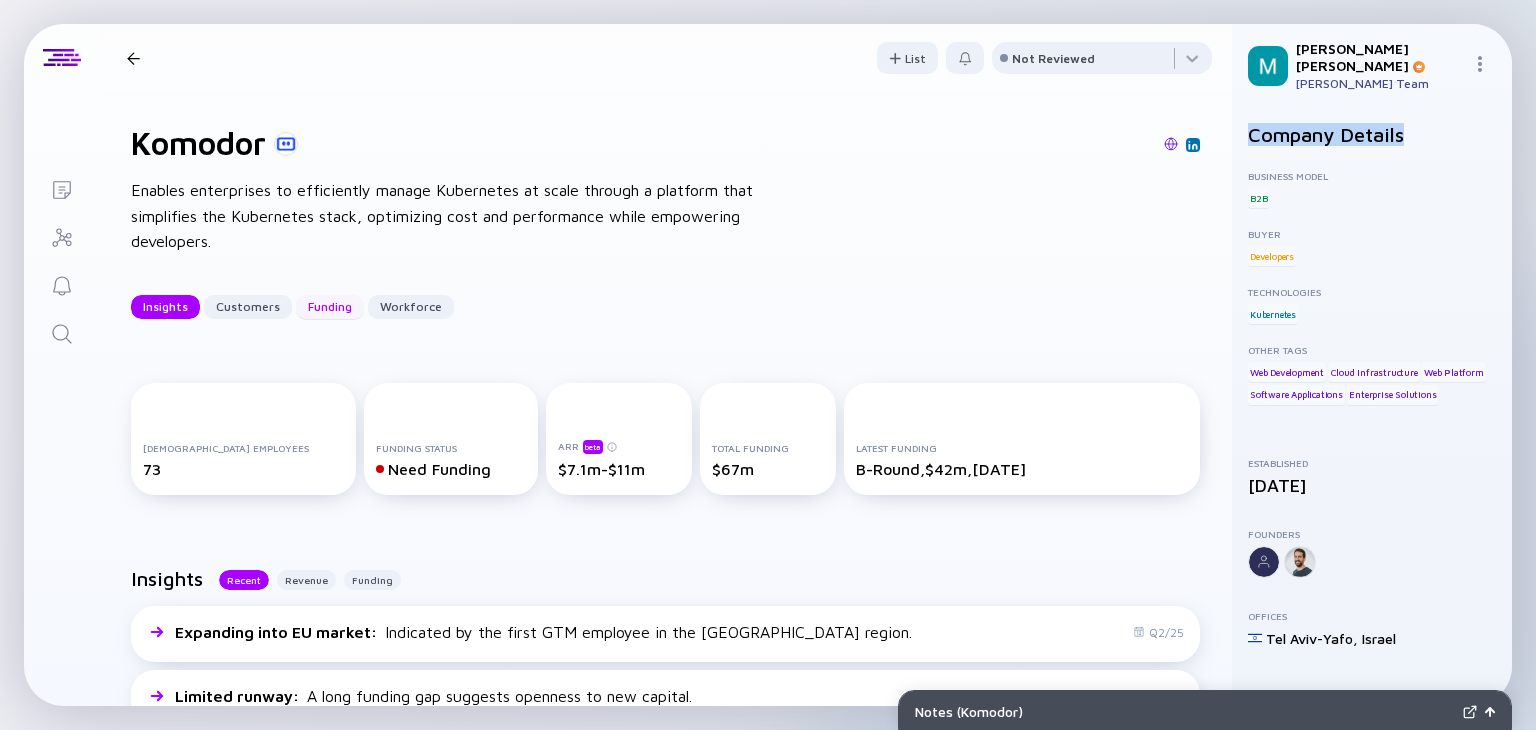 click on "Funding" at bounding box center (330, 306) 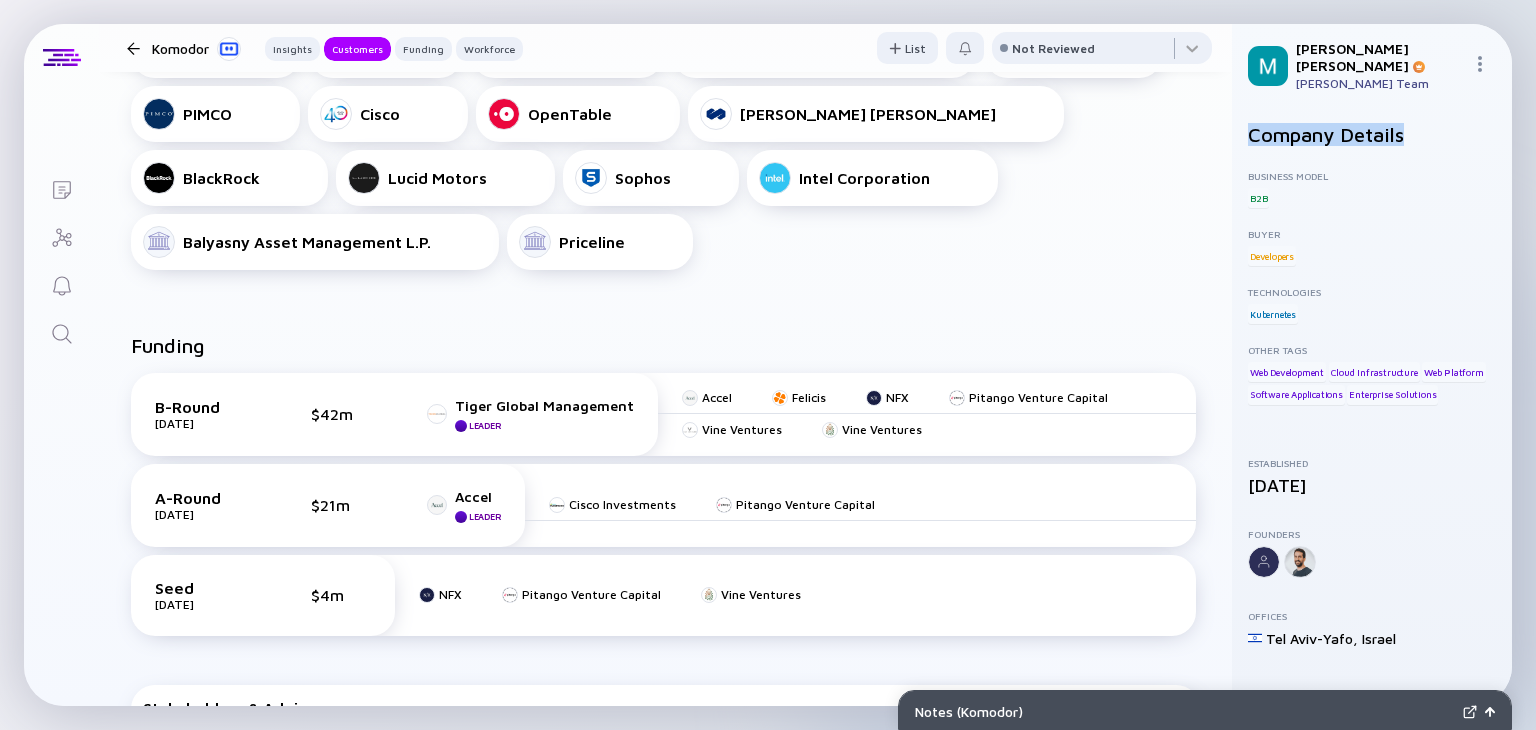 scroll, scrollTop: 988, scrollLeft: 0, axis: vertical 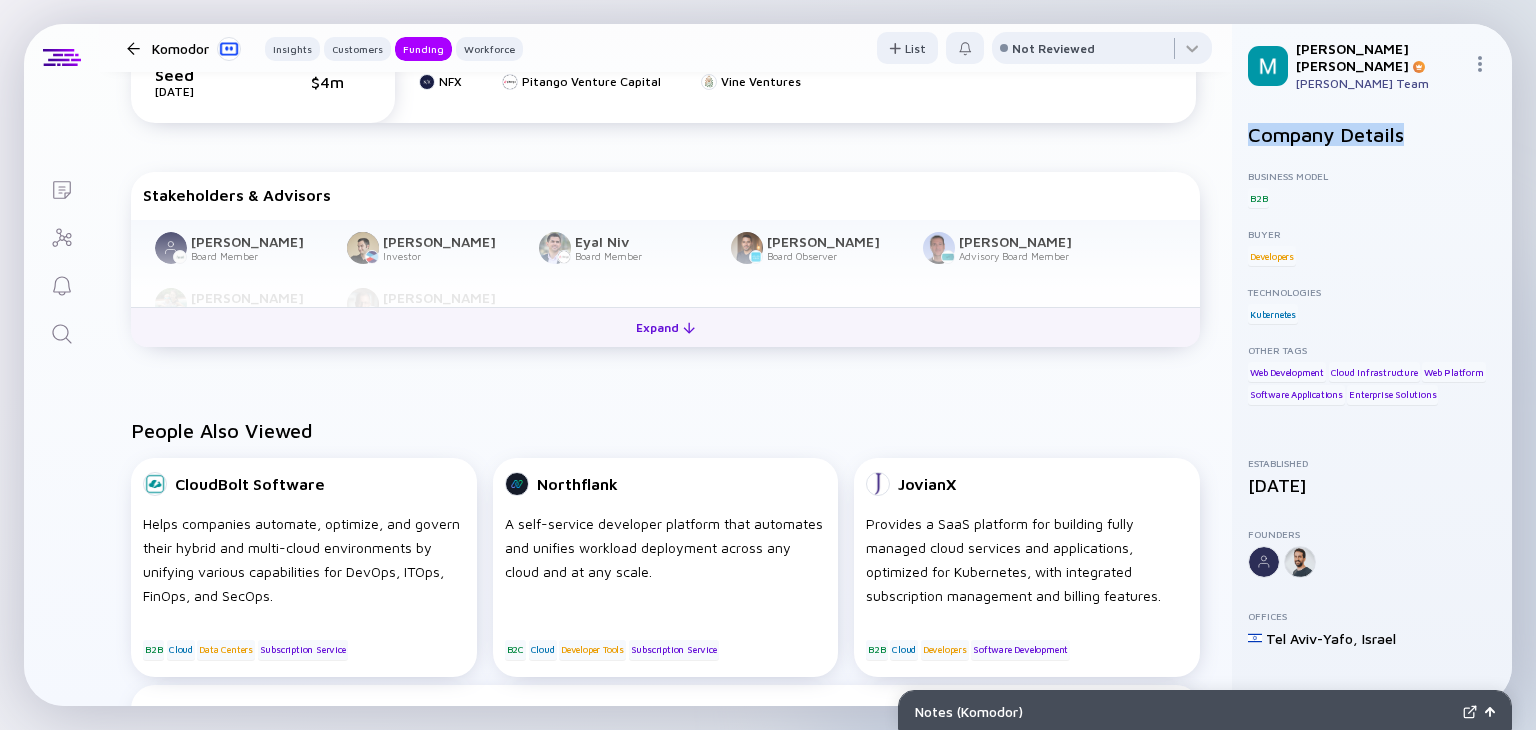 click on "Expand" at bounding box center (665, 327) 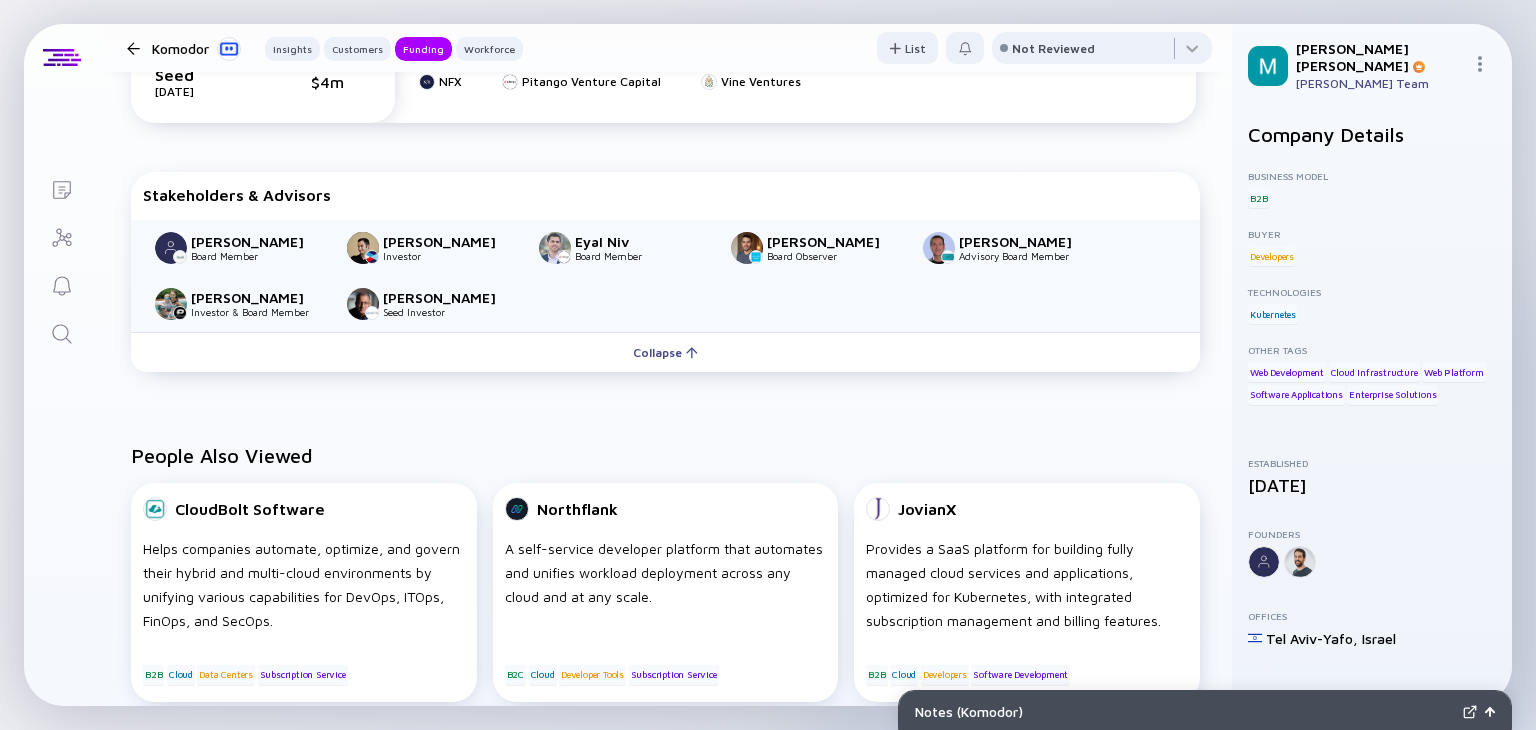 click on "B-Round   [DATE]   $42m Tiger Global Management Leader Accel Felicis NFX Pitango Venture Capital Vine Ventures Vine Ventures A-Round   [DATE]   $21m Accel Leader Cisco Investments Pitango Venture Capital Seed   [DATE]   $4m NFX Pitango Venture Capital Vine Ventures" at bounding box center [665, -4] 